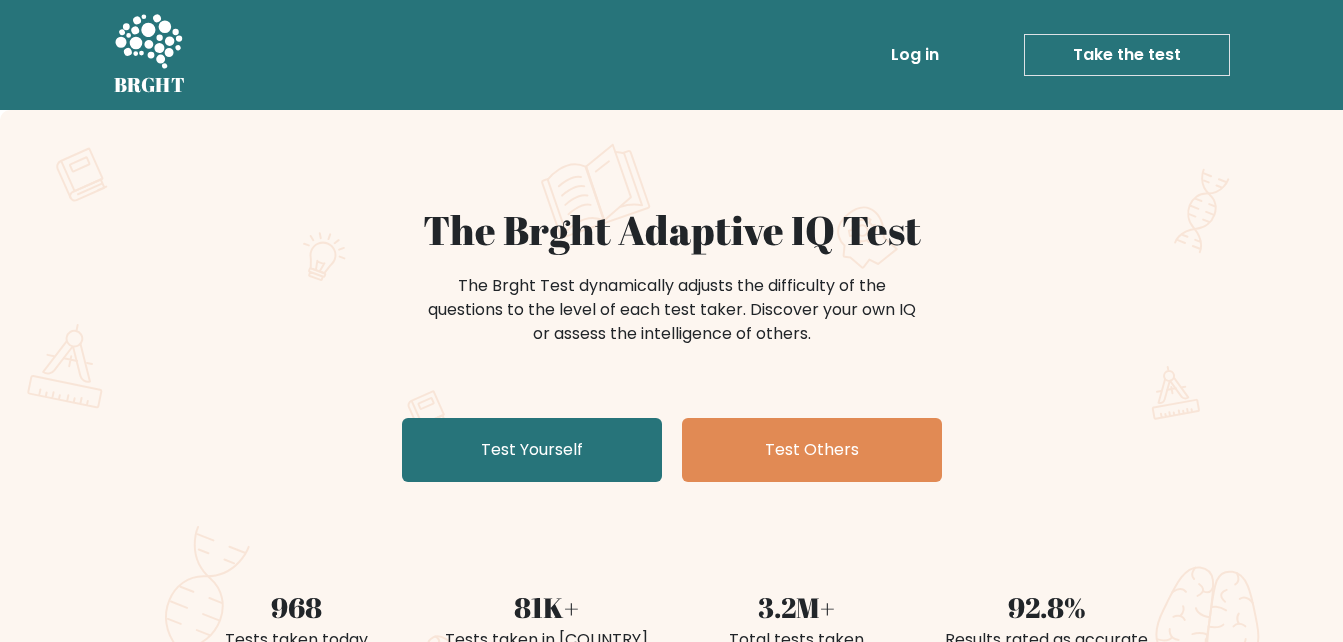 scroll, scrollTop: 0, scrollLeft: 0, axis: both 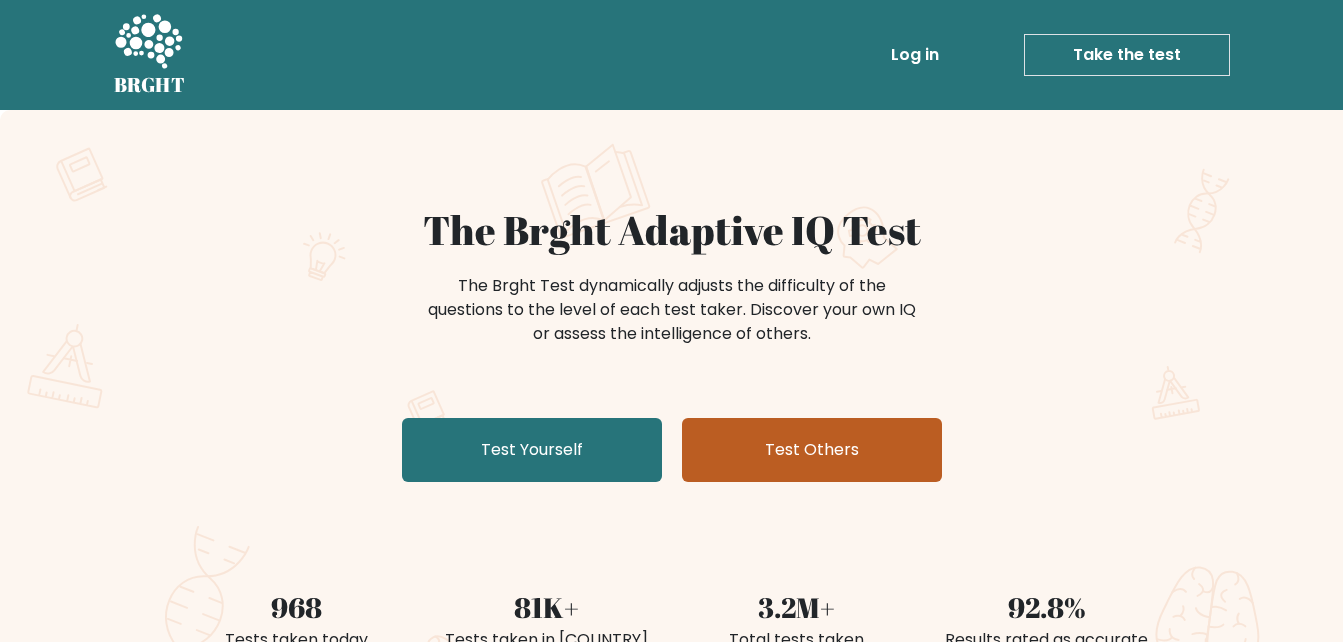 click on "Test Others" at bounding box center (812, 450) 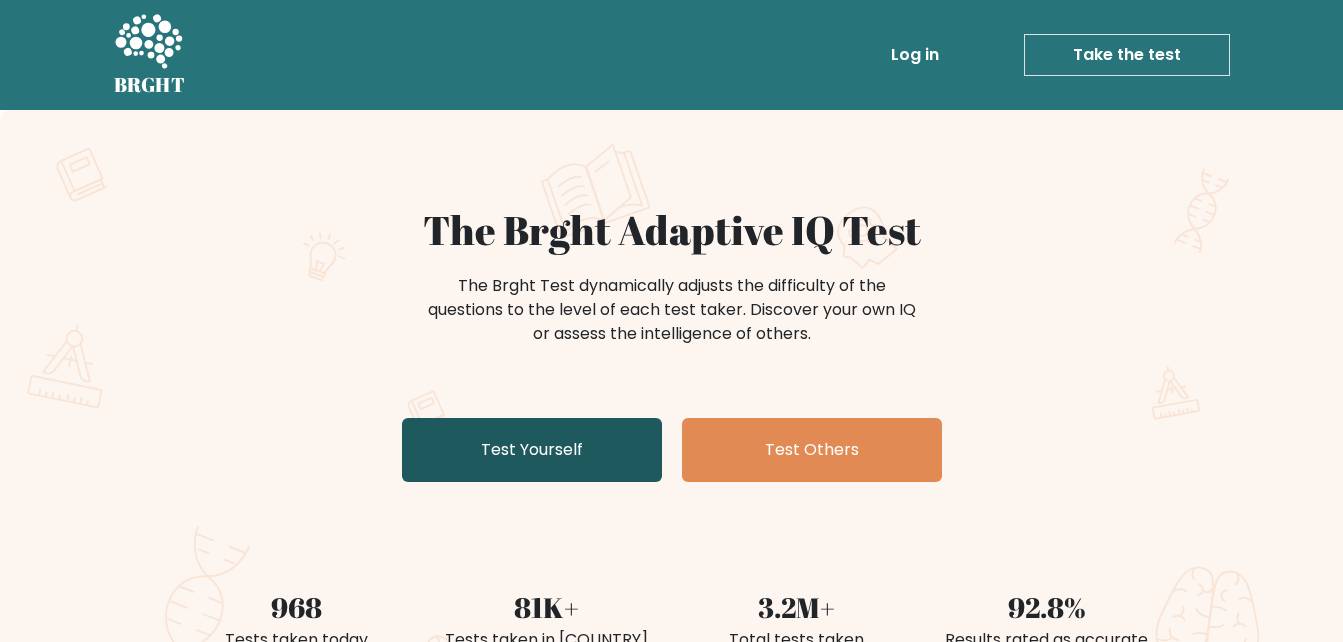 click on "Test Yourself" at bounding box center (532, 450) 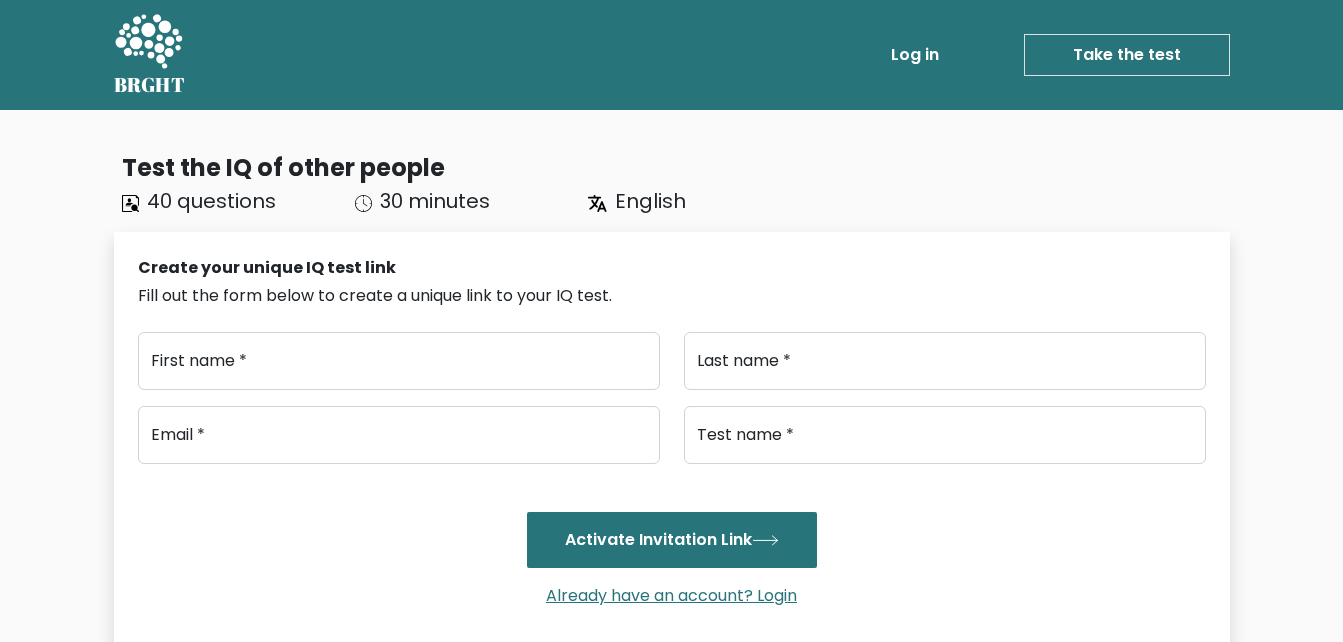 scroll, scrollTop: 0, scrollLeft: 0, axis: both 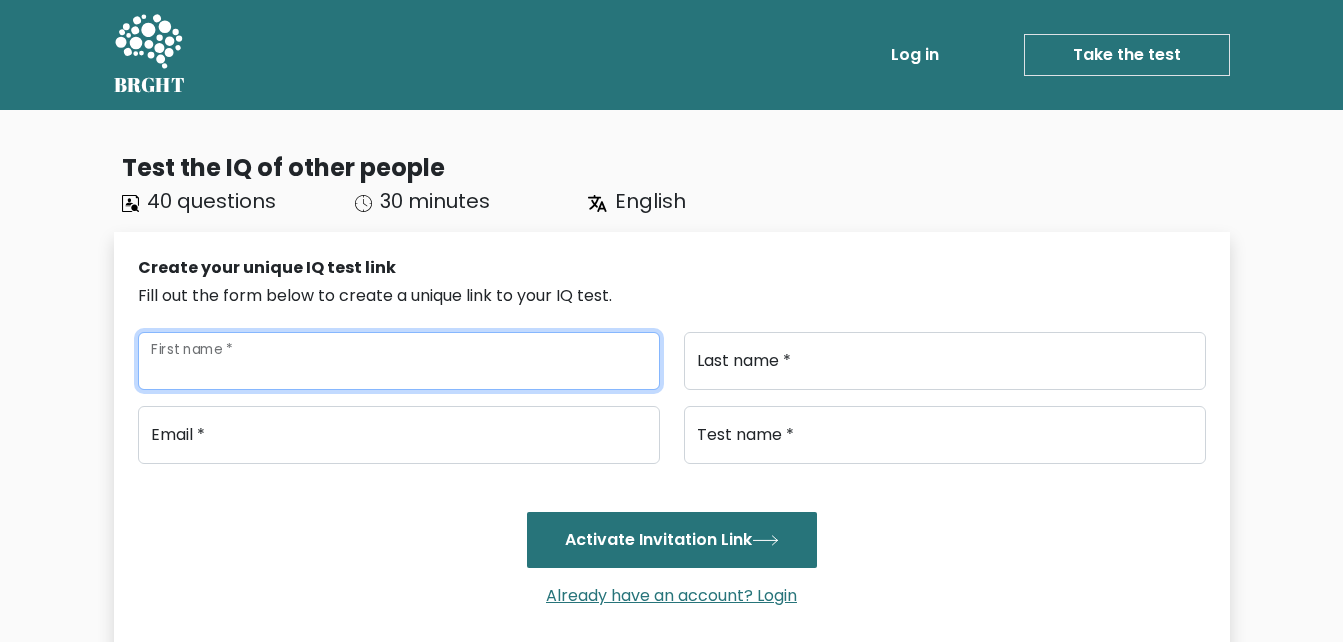 click on "First name *" at bounding box center (399, 361) 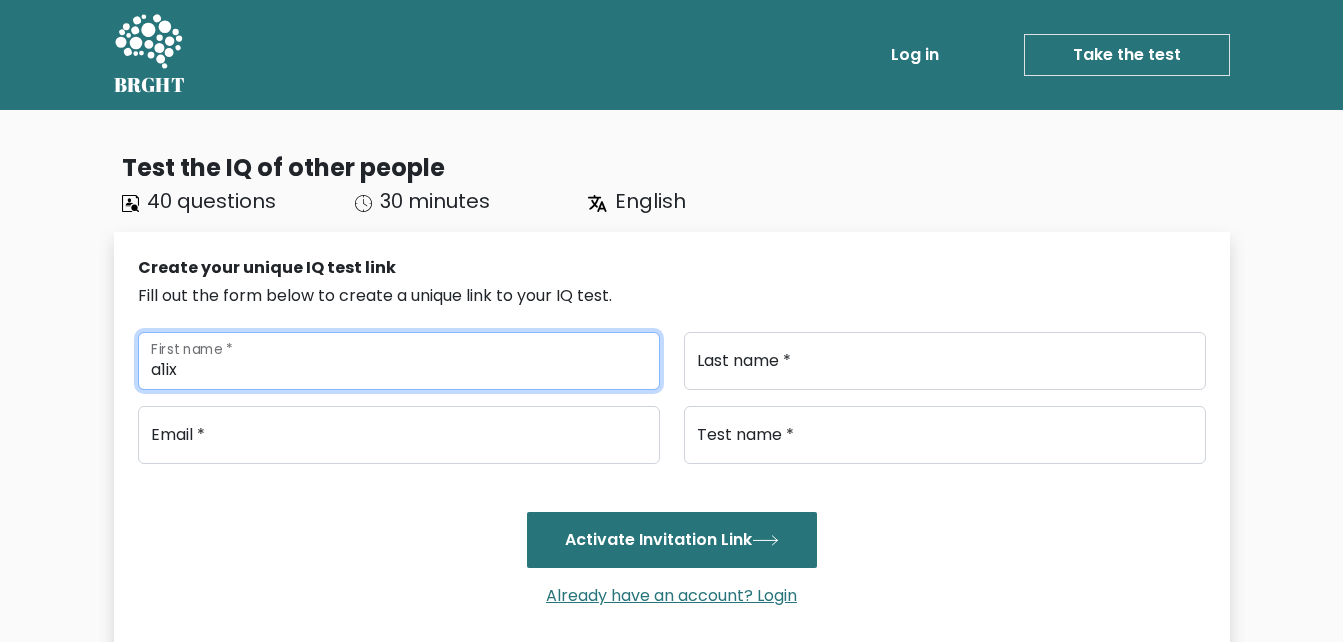 type on "a1ix" 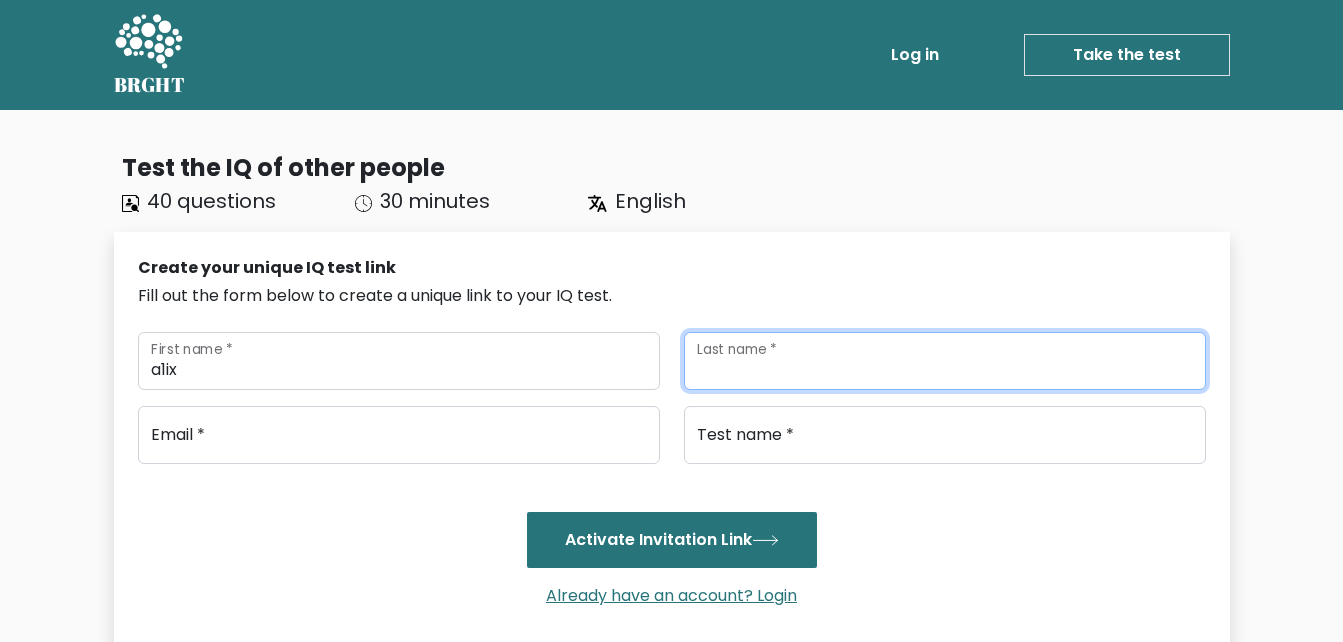click on "Last name *" at bounding box center [945, 361] 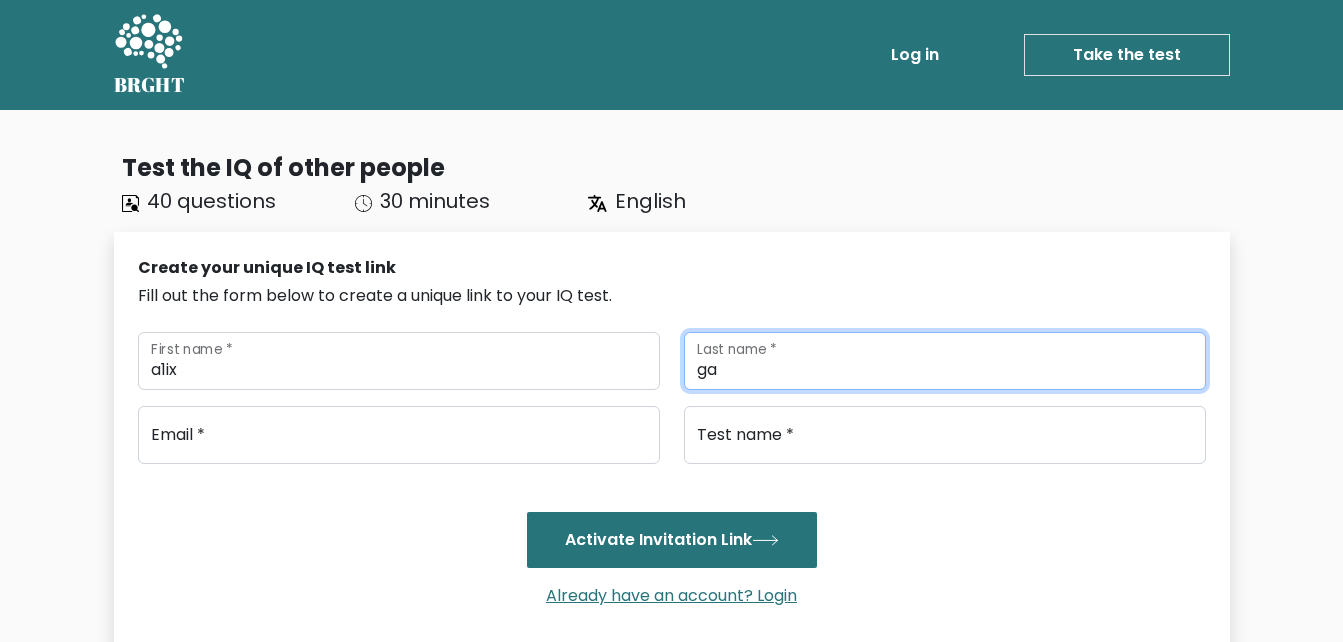 type on "g" 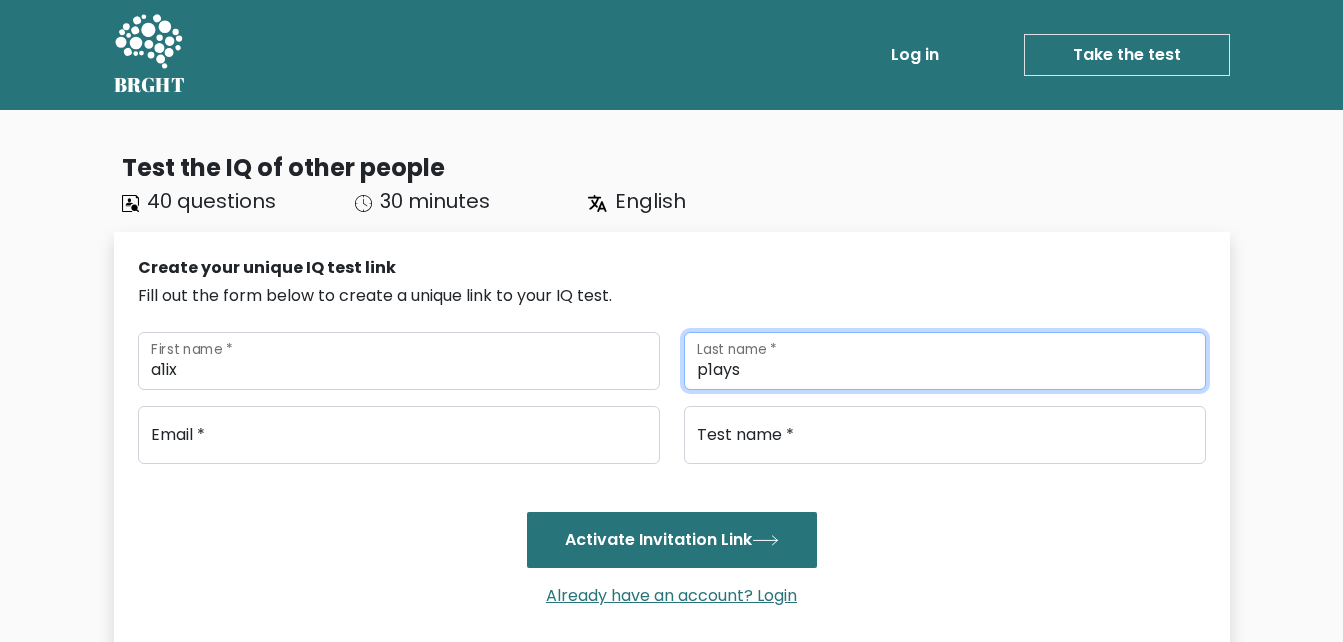 type on "p1ays" 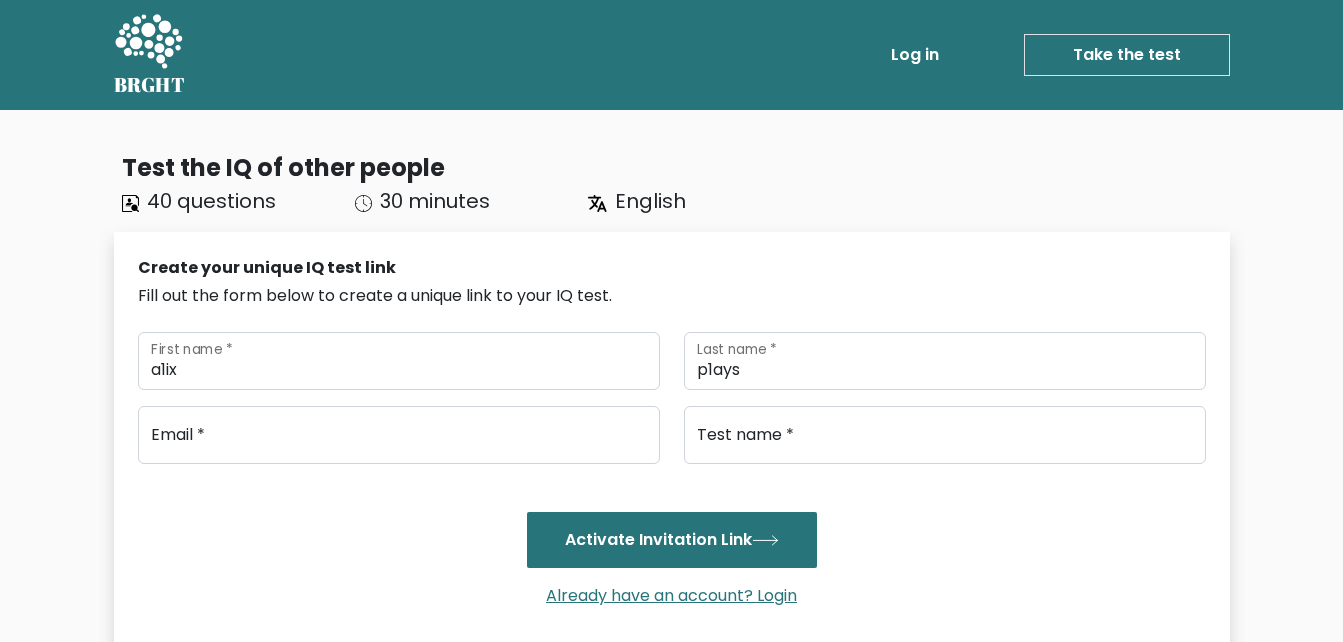 click on "Email *
Test name *
Activate Invitation Link
Already have an account? Login" at bounding box center [672, 515] 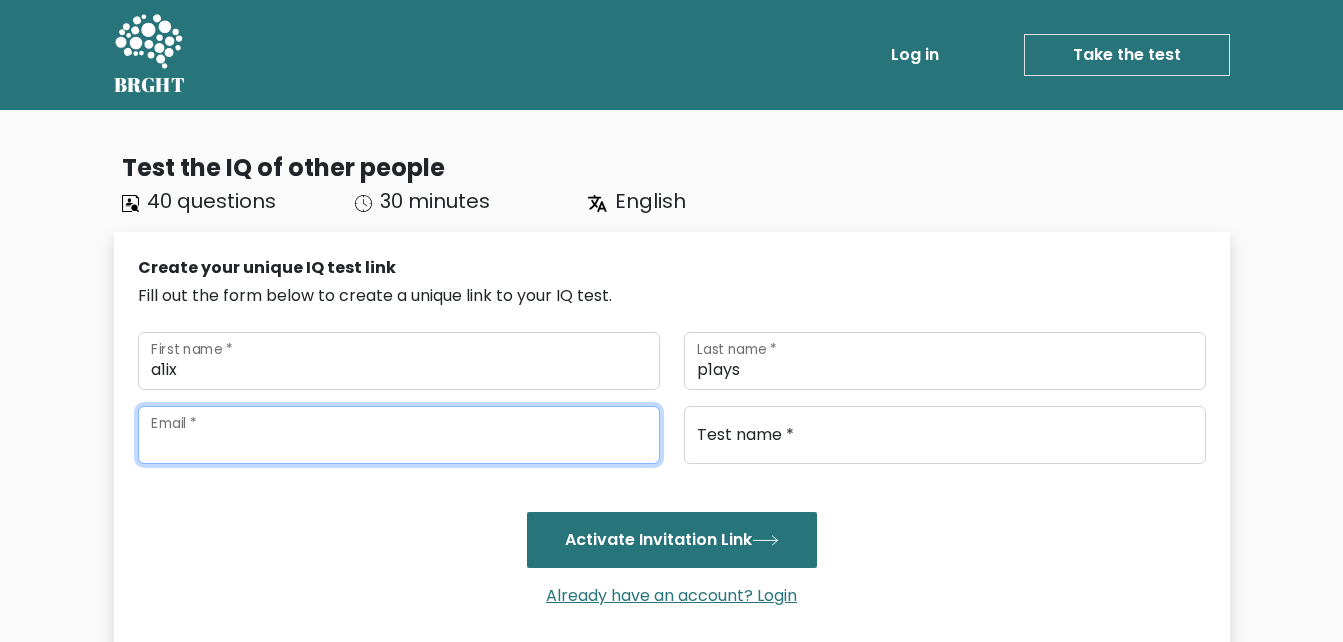 click at bounding box center [399, 435] 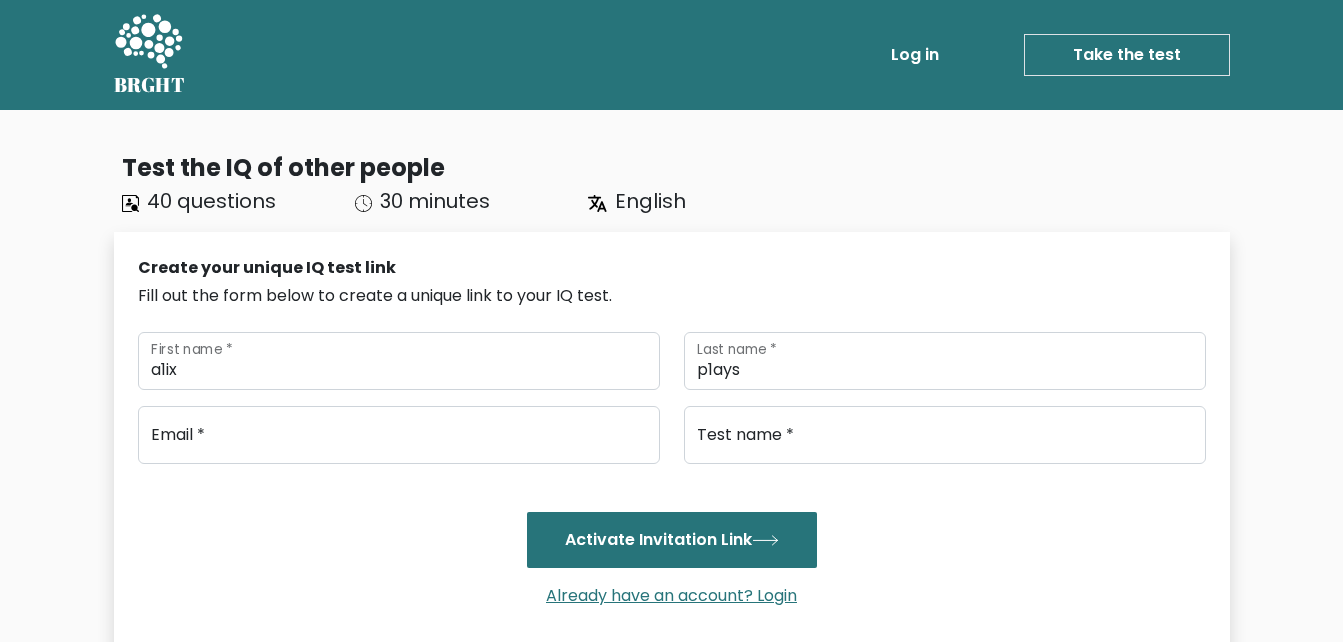 drag, startPoint x: 672, startPoint y: 550, endPoint x: 170, endPoint y: 9, distance: 738.0278 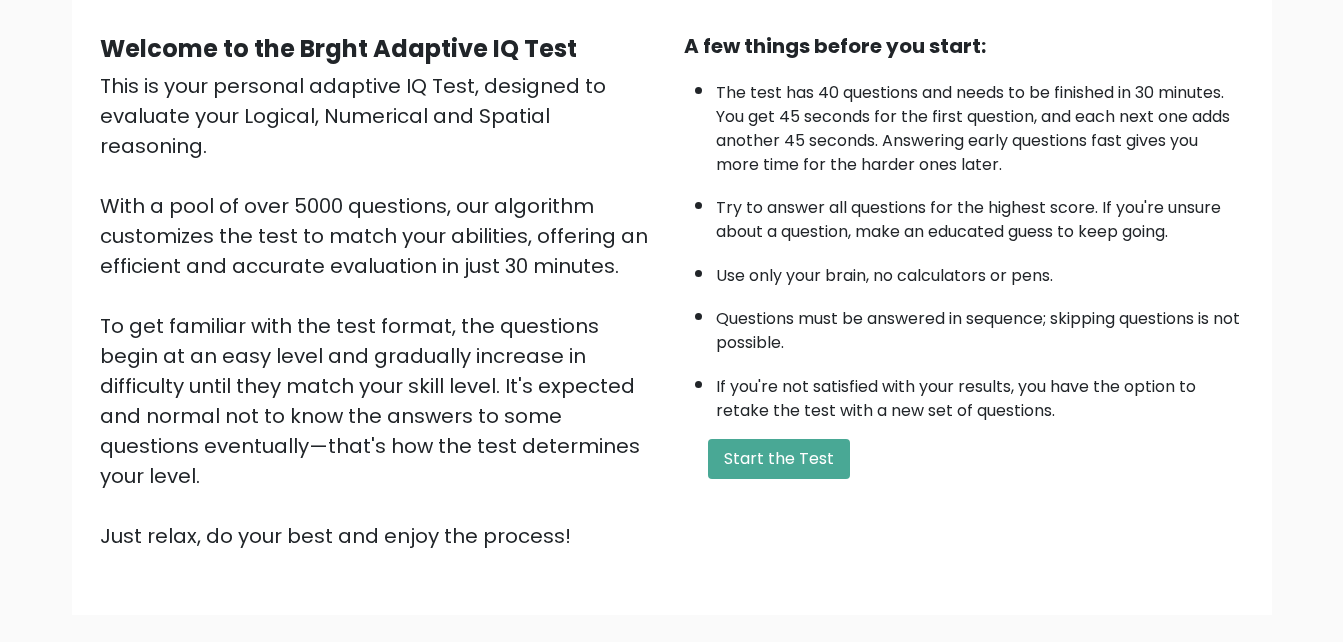 scroll, scrollTop: 200, scrollLeft: 0, axis: vertical 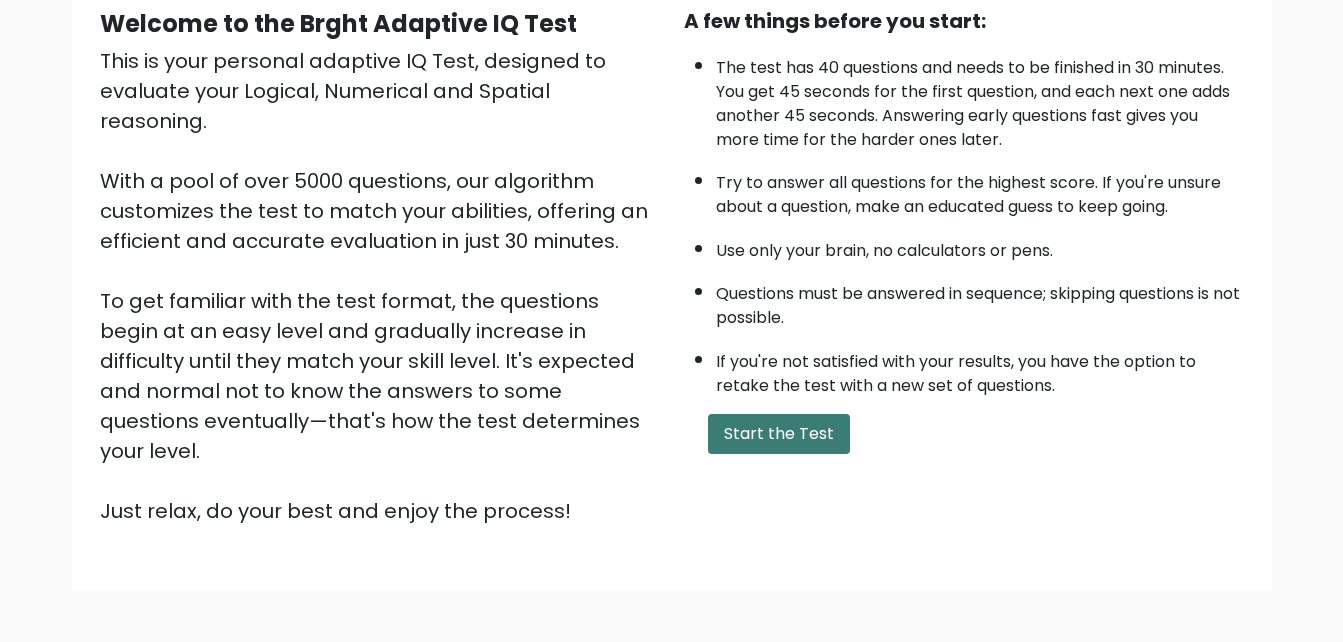click on "Start the Test" at bounding box center (779, 434) 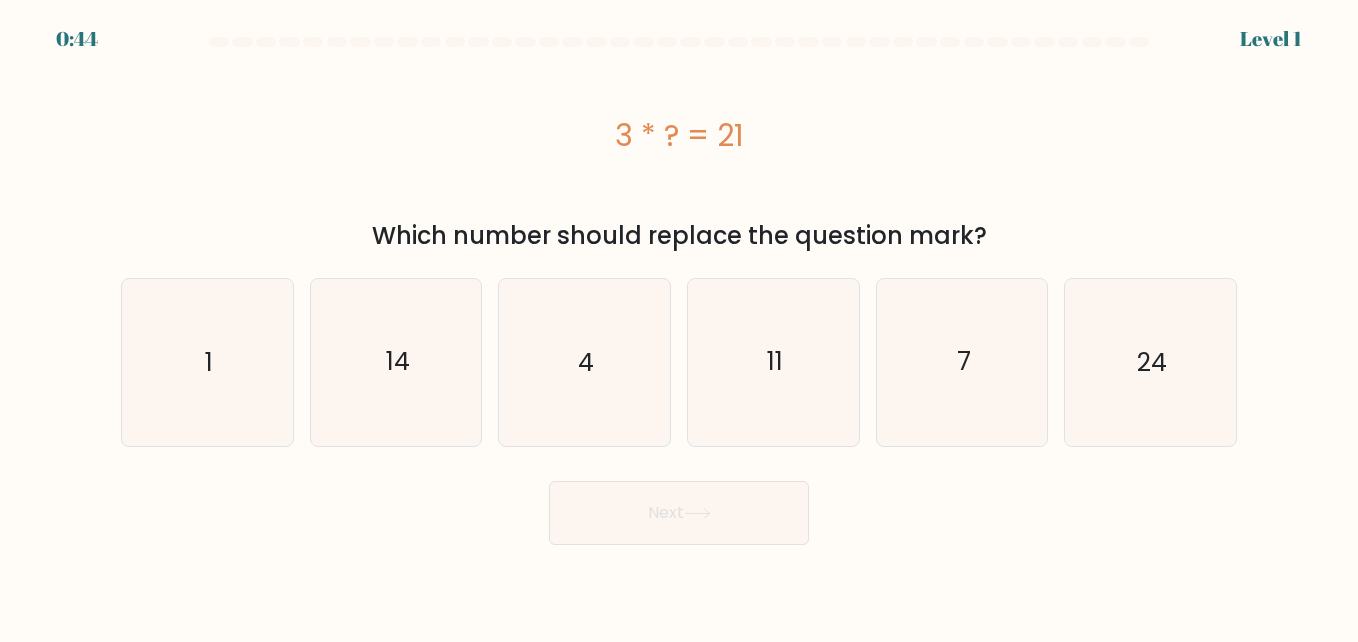 scroll, scrollTop: 0, scrollLeft: 0, axis: both 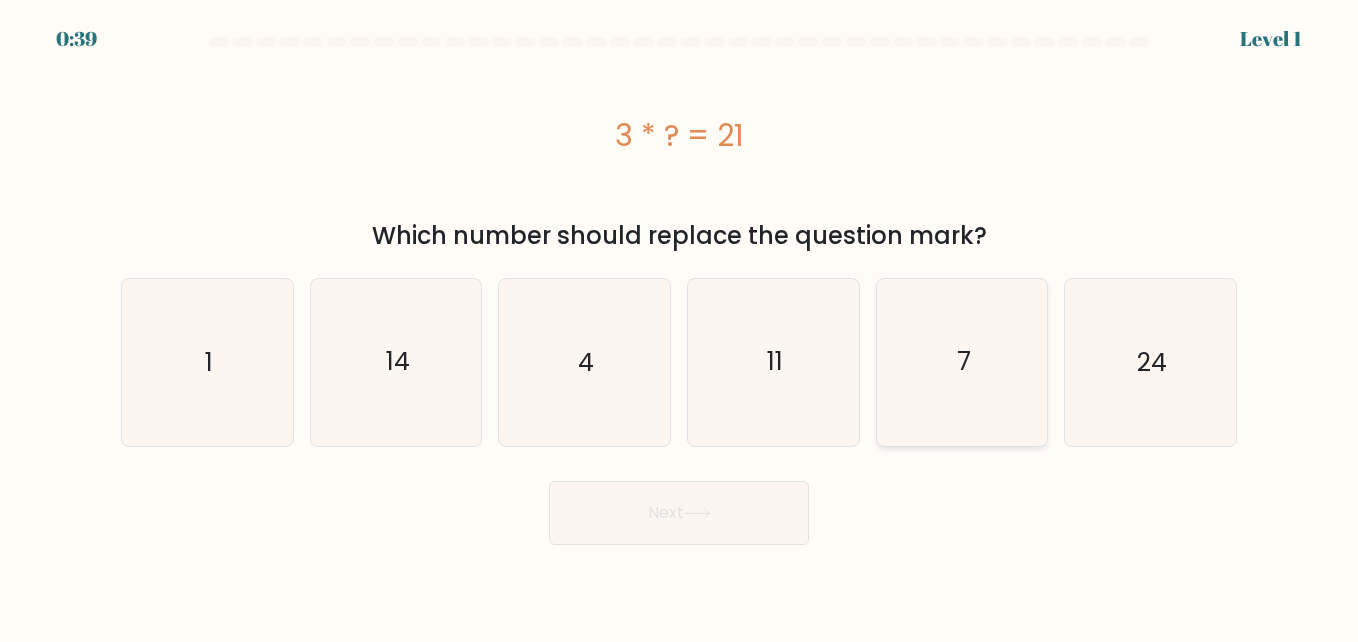 click on "7" 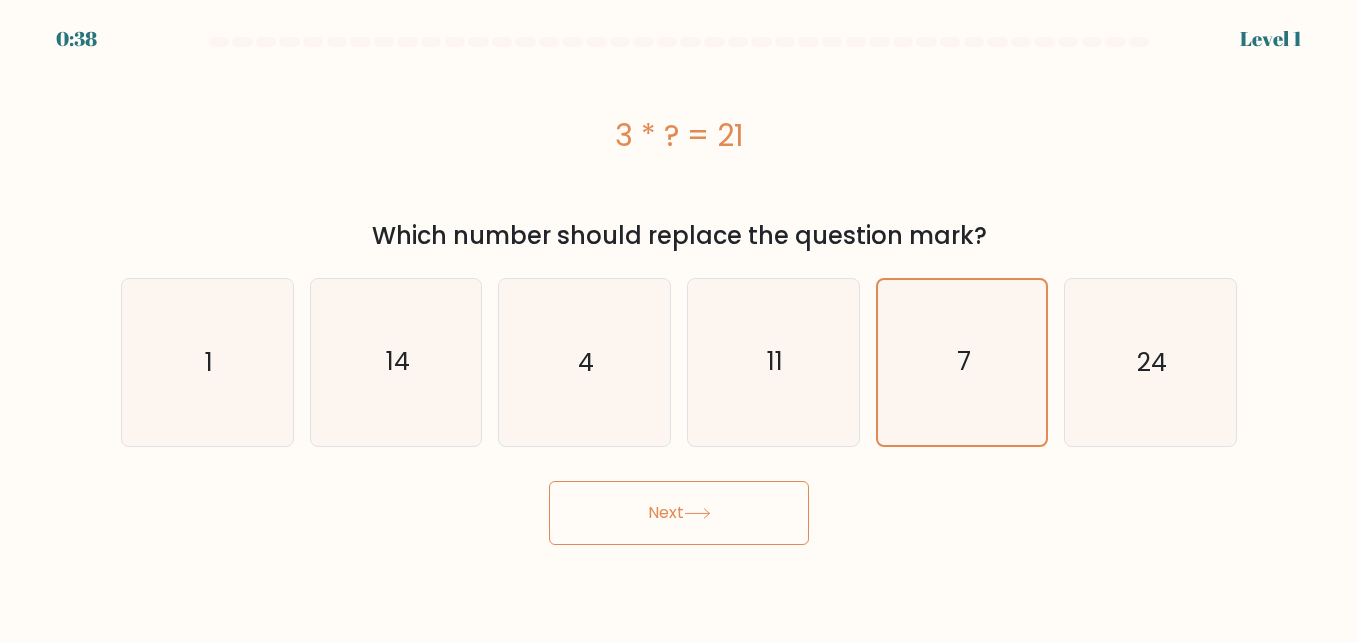 click on "Next" at bounding box center [679, 513] 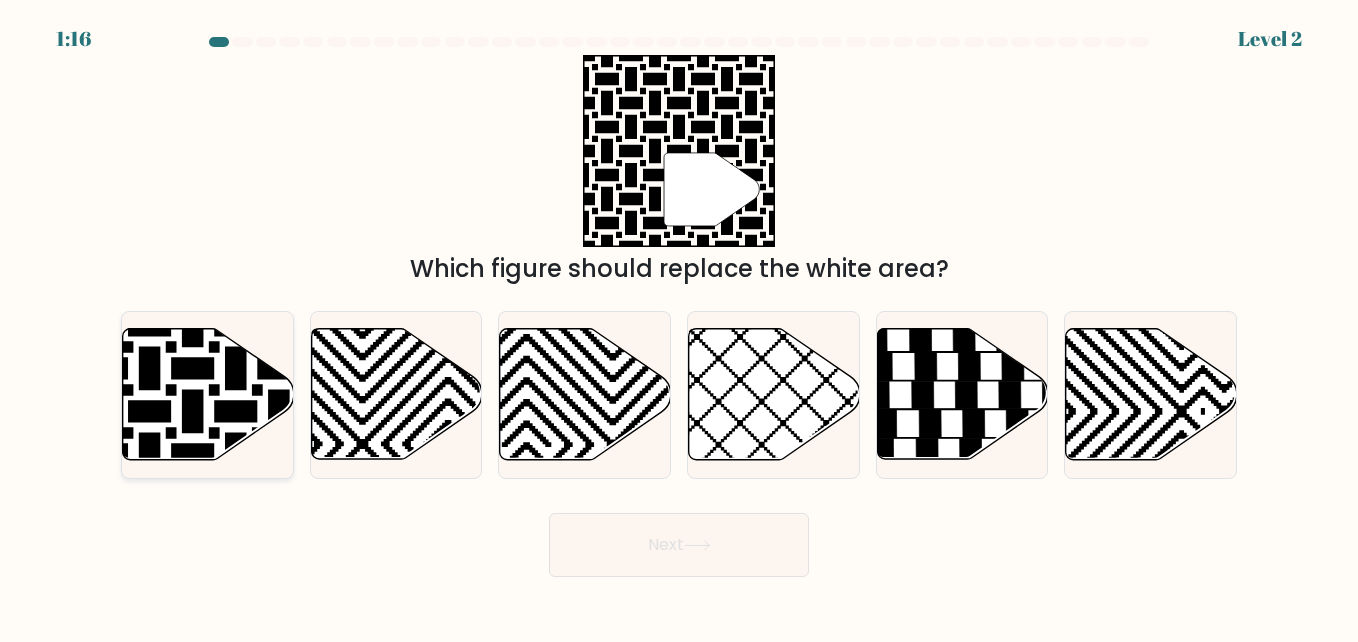 click 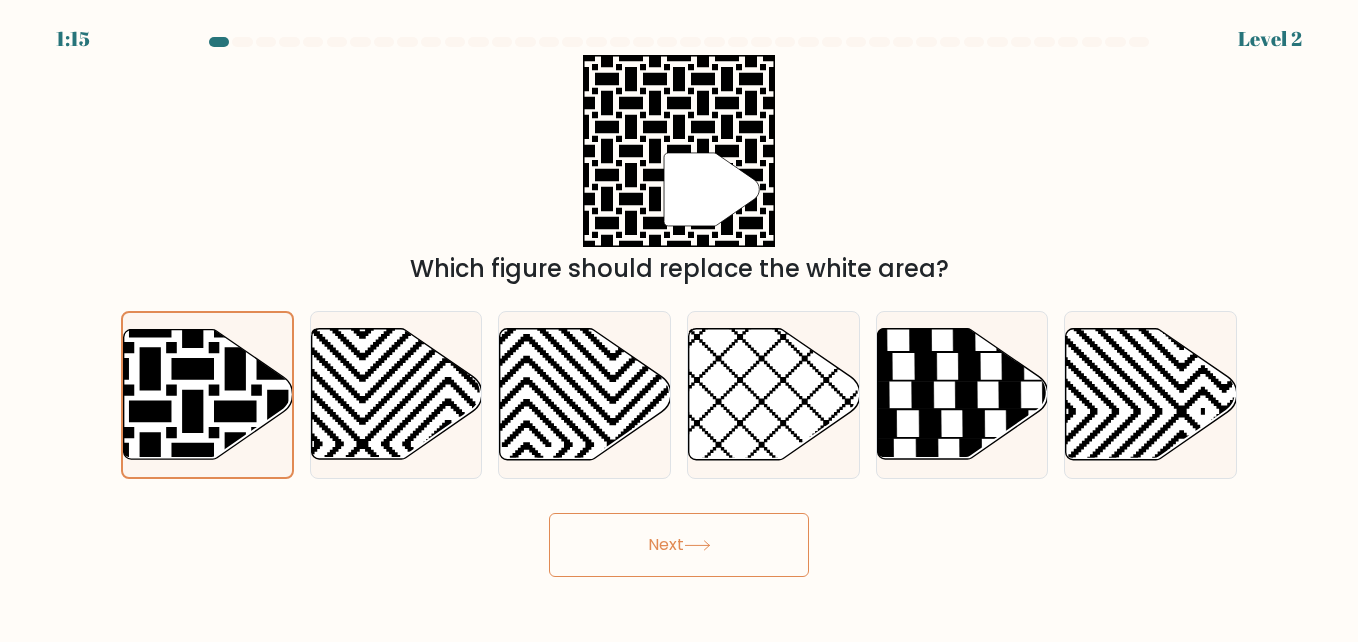 click on "Next" at bounding box center (679, 545) 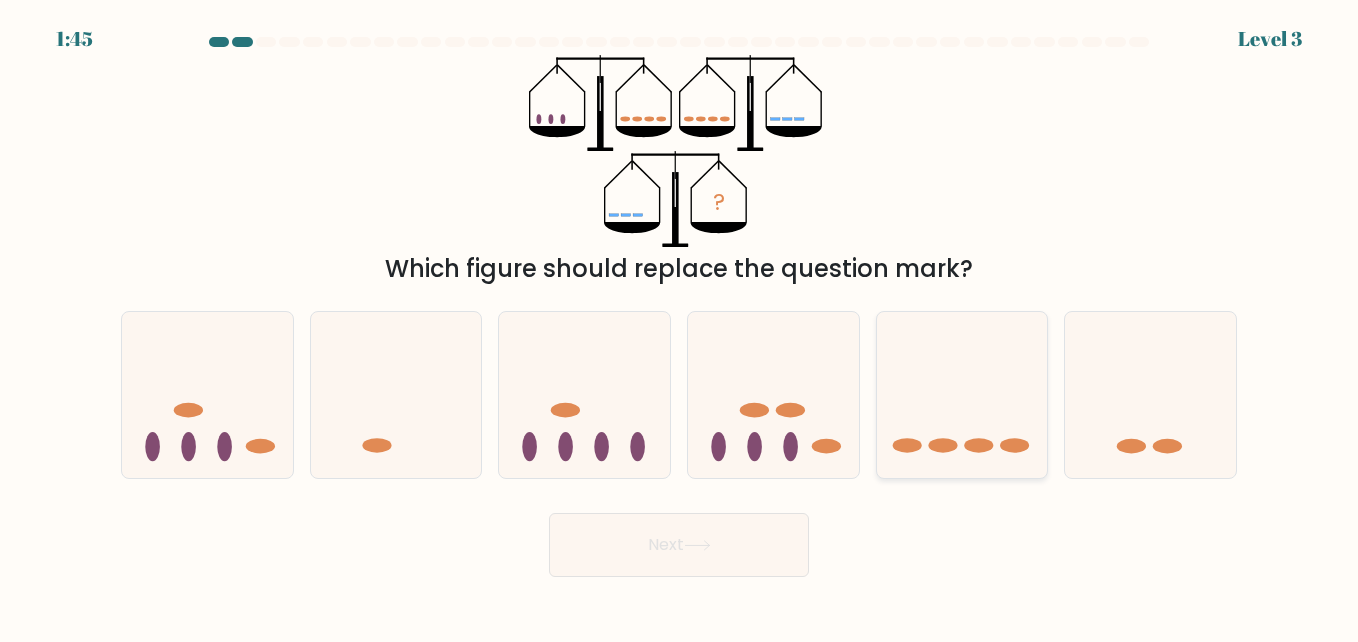click 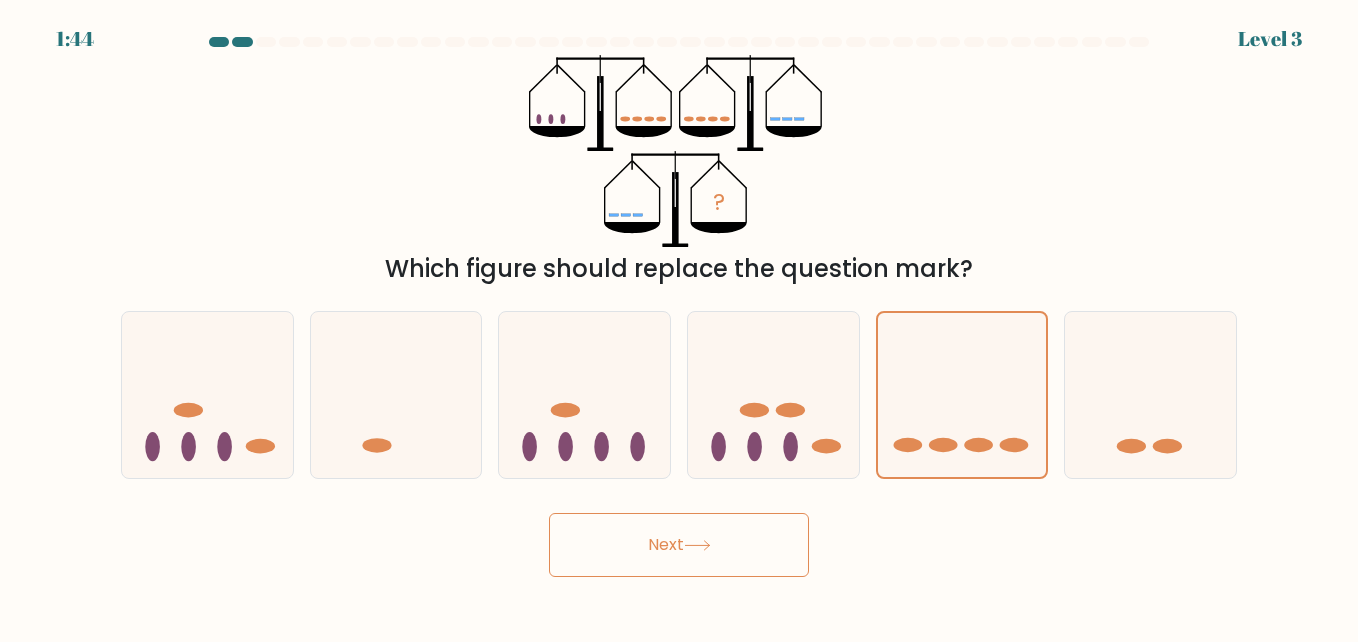 click on "Next" at bounding box center [679, 545] 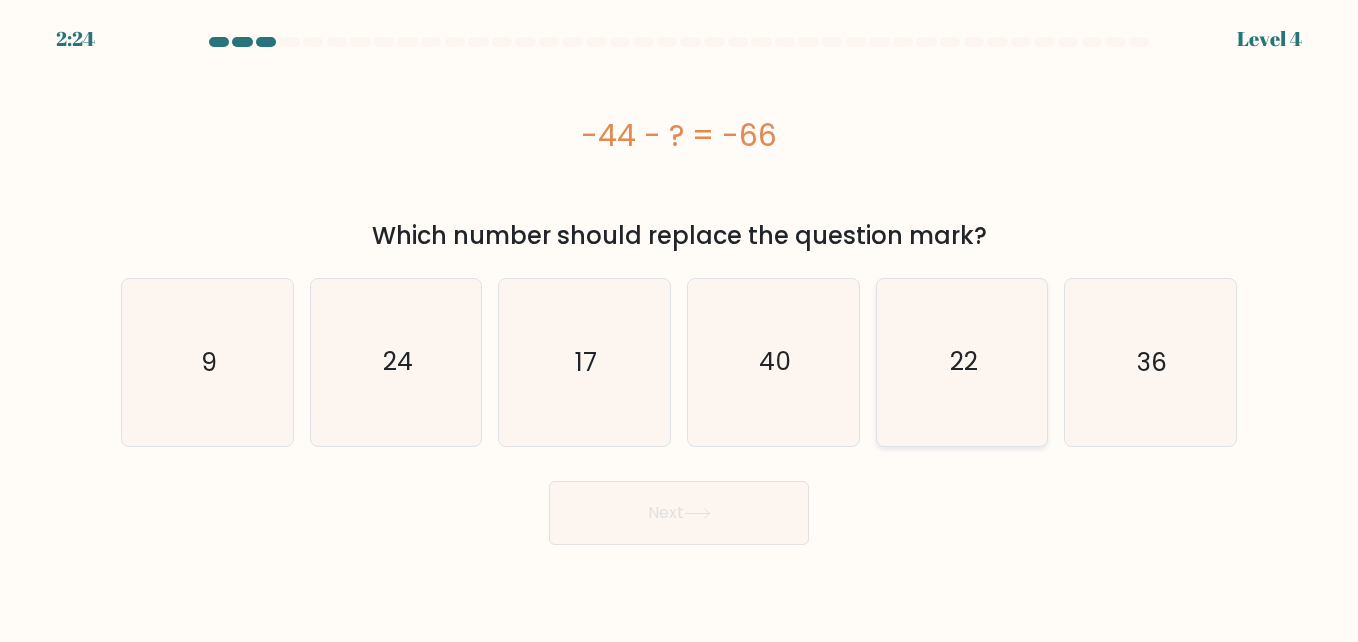 click on "22" 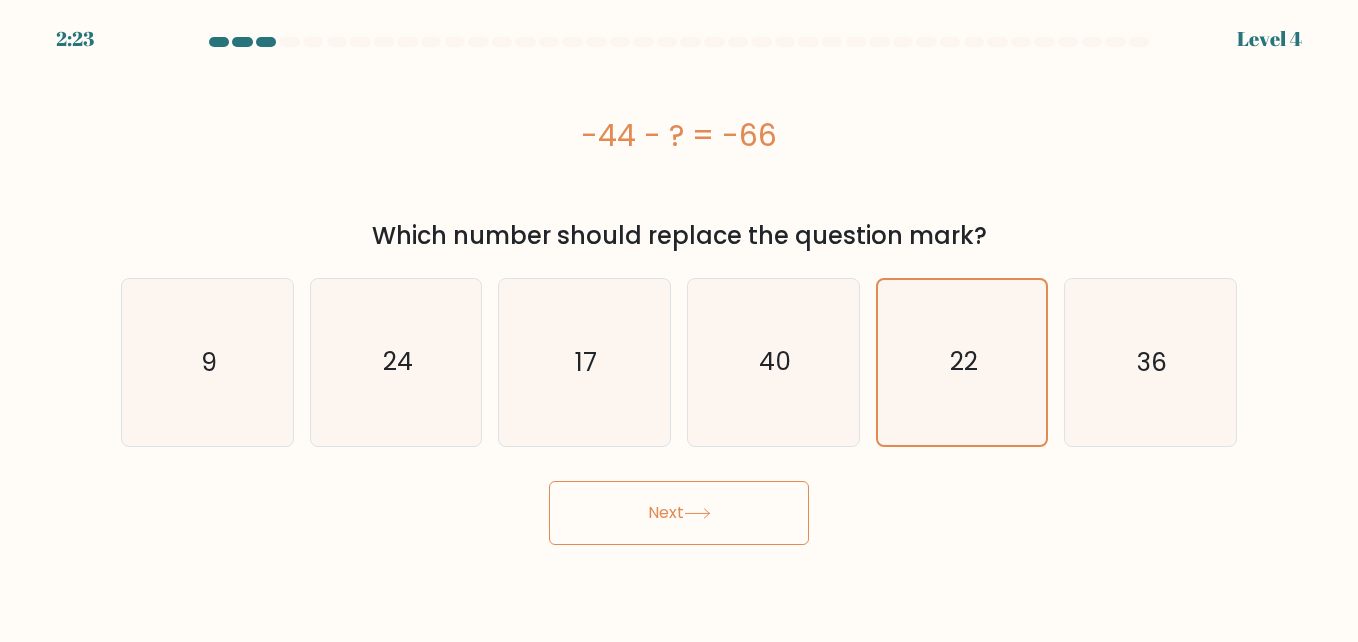 click on "Next" at bounding box center [679, 513] 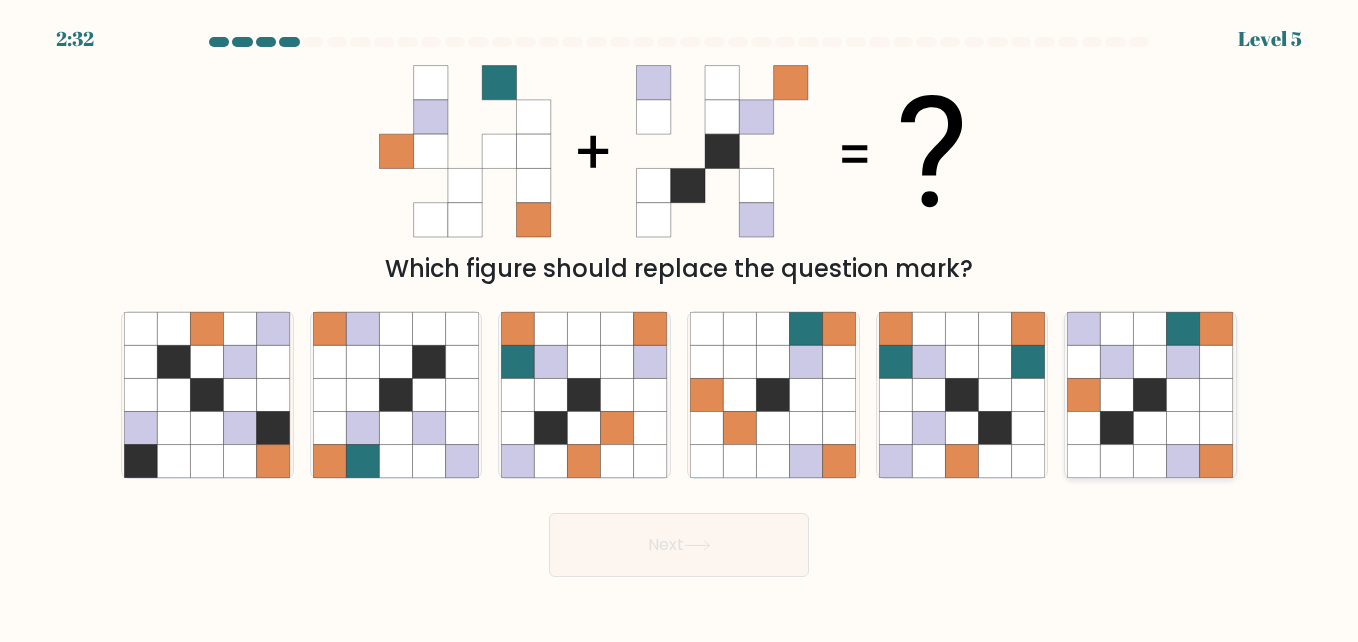 drag, startPoint x: 1144, startPoint y: 399, endPoint x: 1106, endPoint y: 388, distance: 39.56008 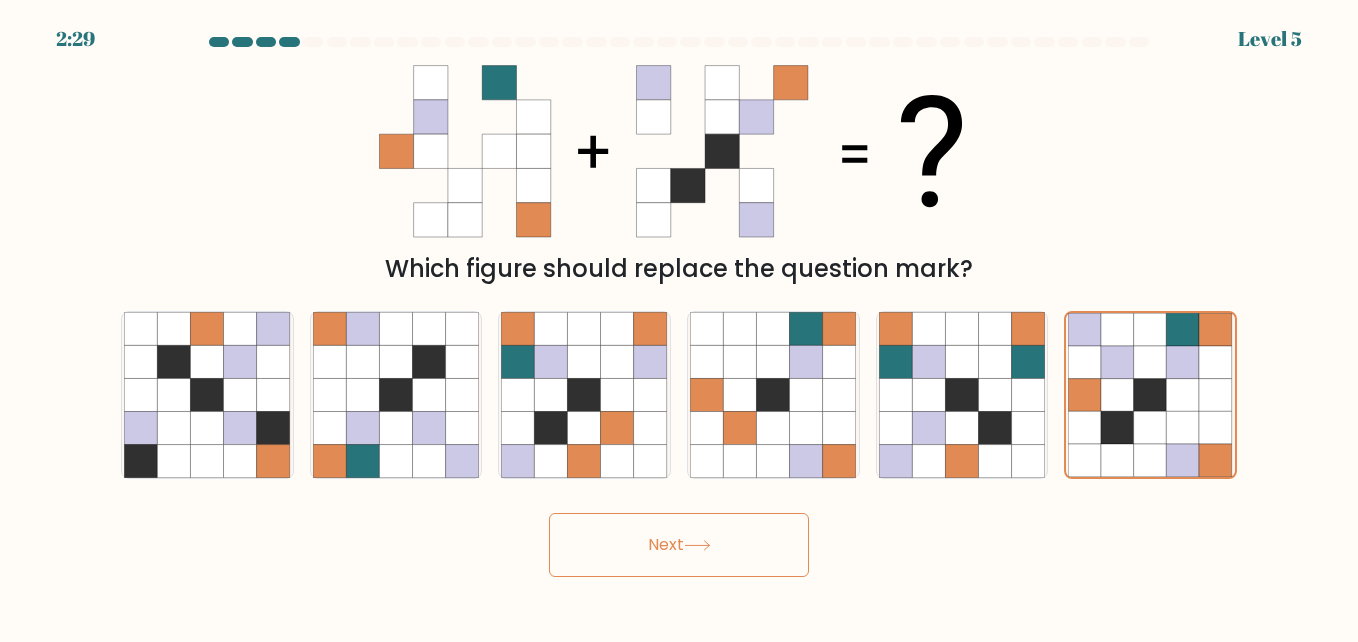 click on "Next" at bounding box center [679, 545] 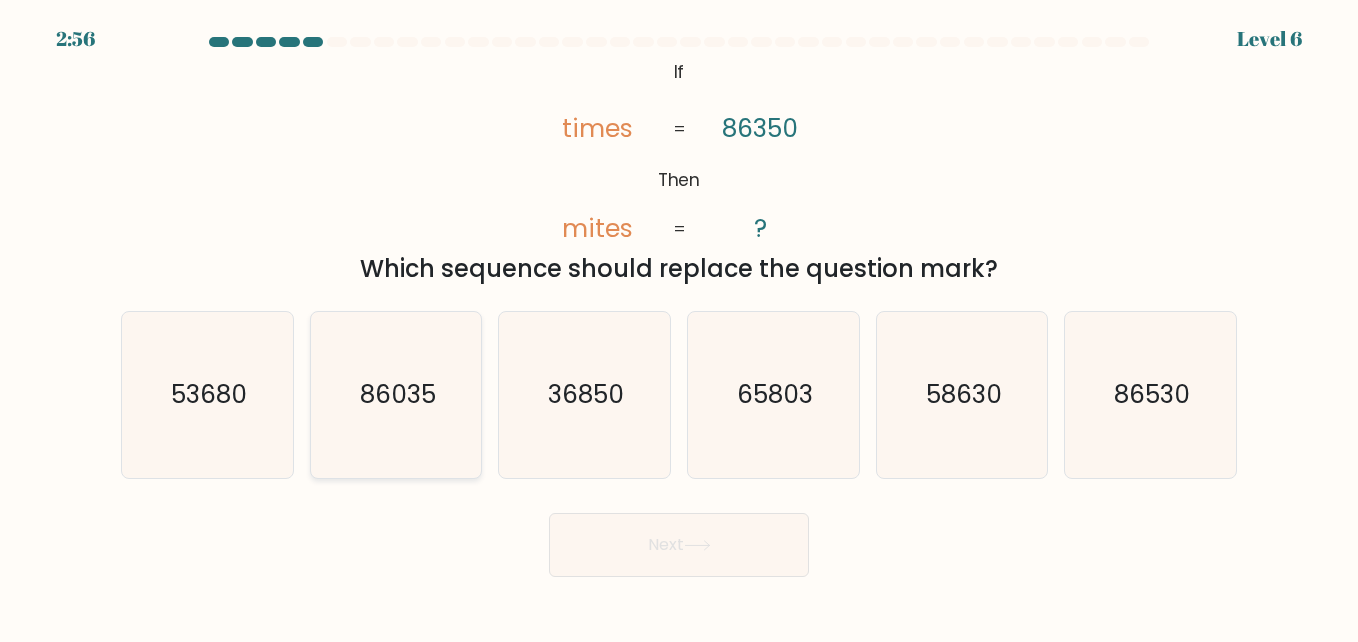 click on "86035" 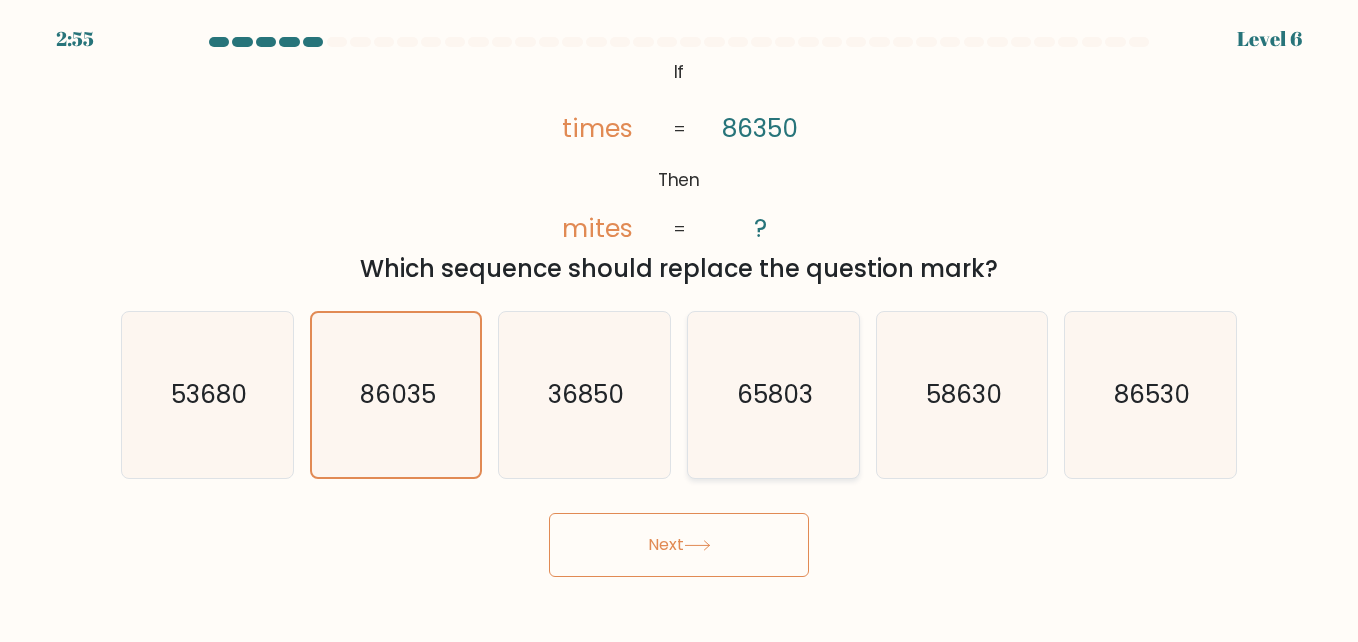 click on "65803" 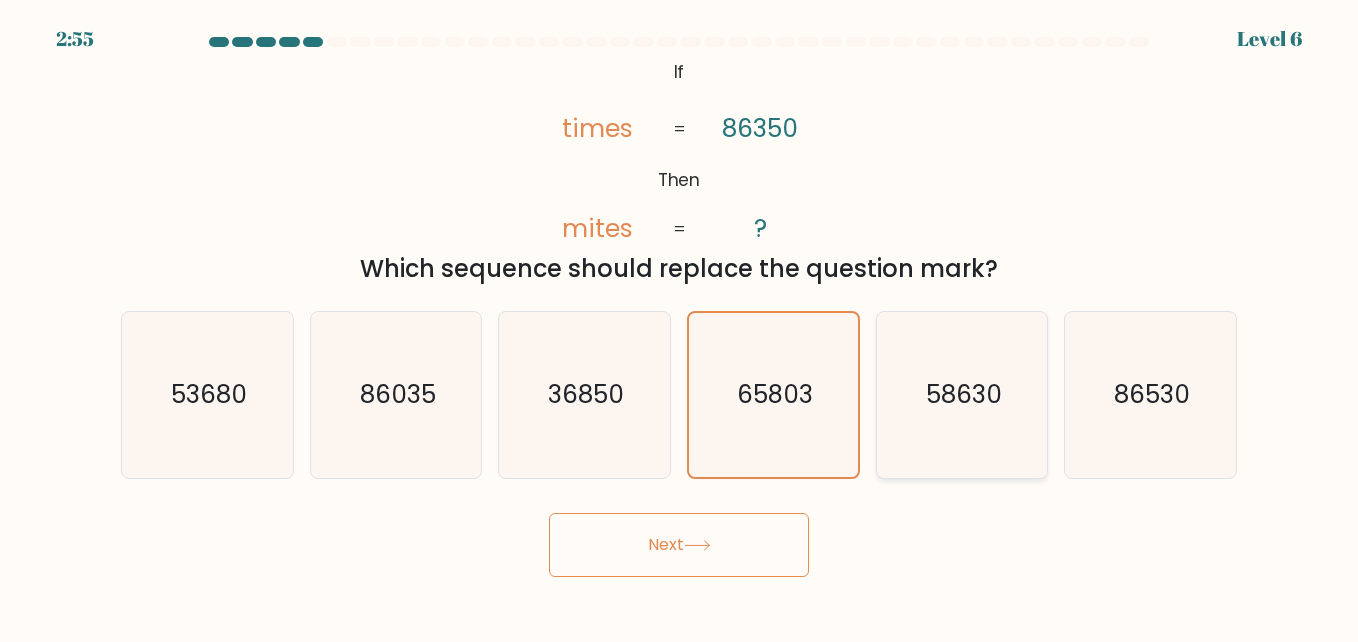 drag, startPoint x: 892, startPoint y: 380, endPoint x: 876, endPoint y: 364, distance: 22.627417 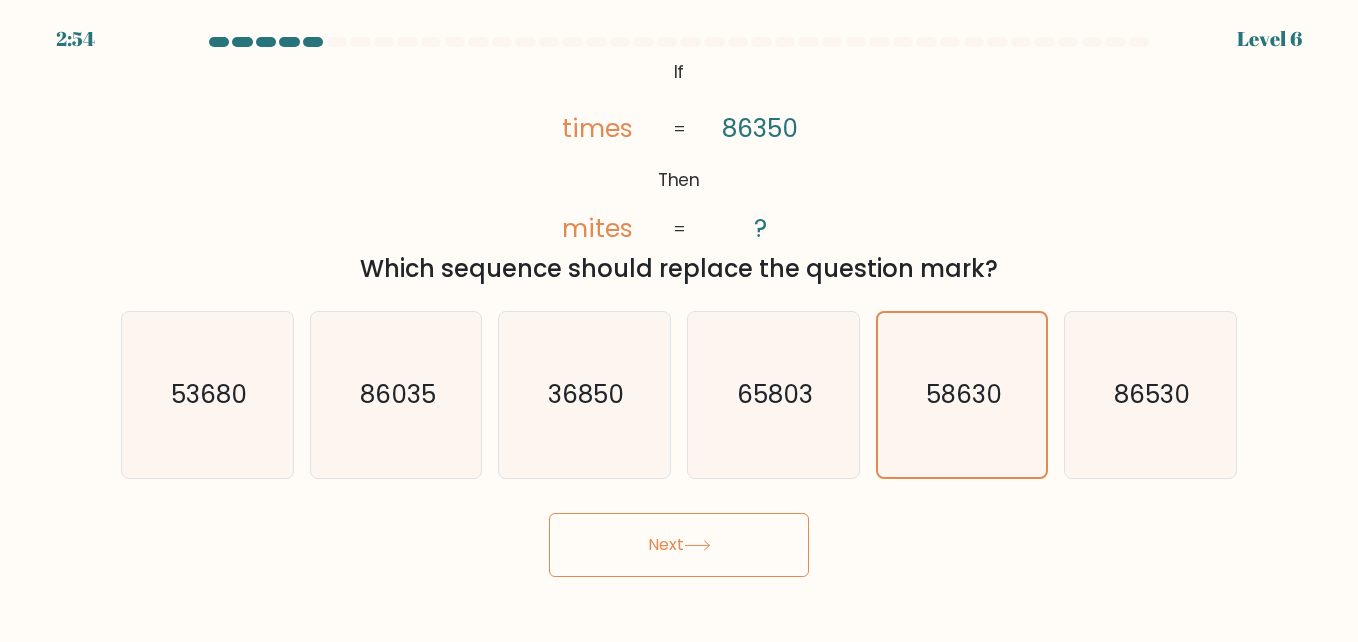 drag, startPoint x: 1329, startPoint y: 307, endPoint x: 1308, endPoint y: 307, distance: 21 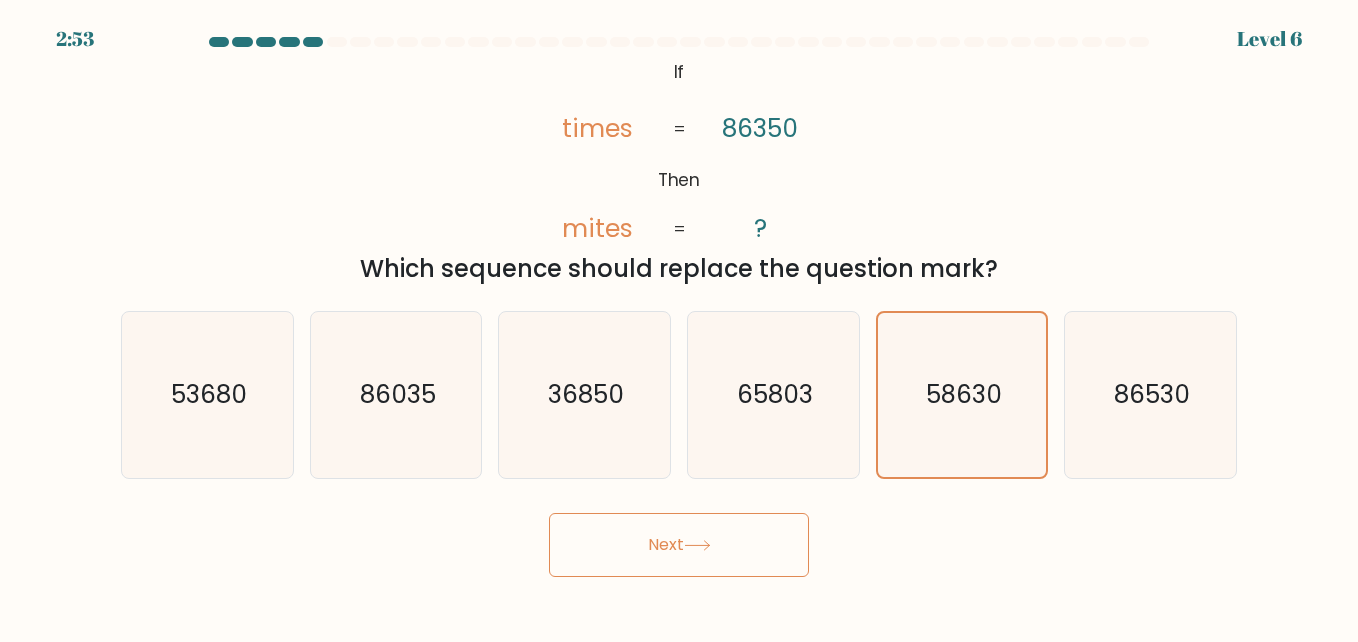 click on "mites" 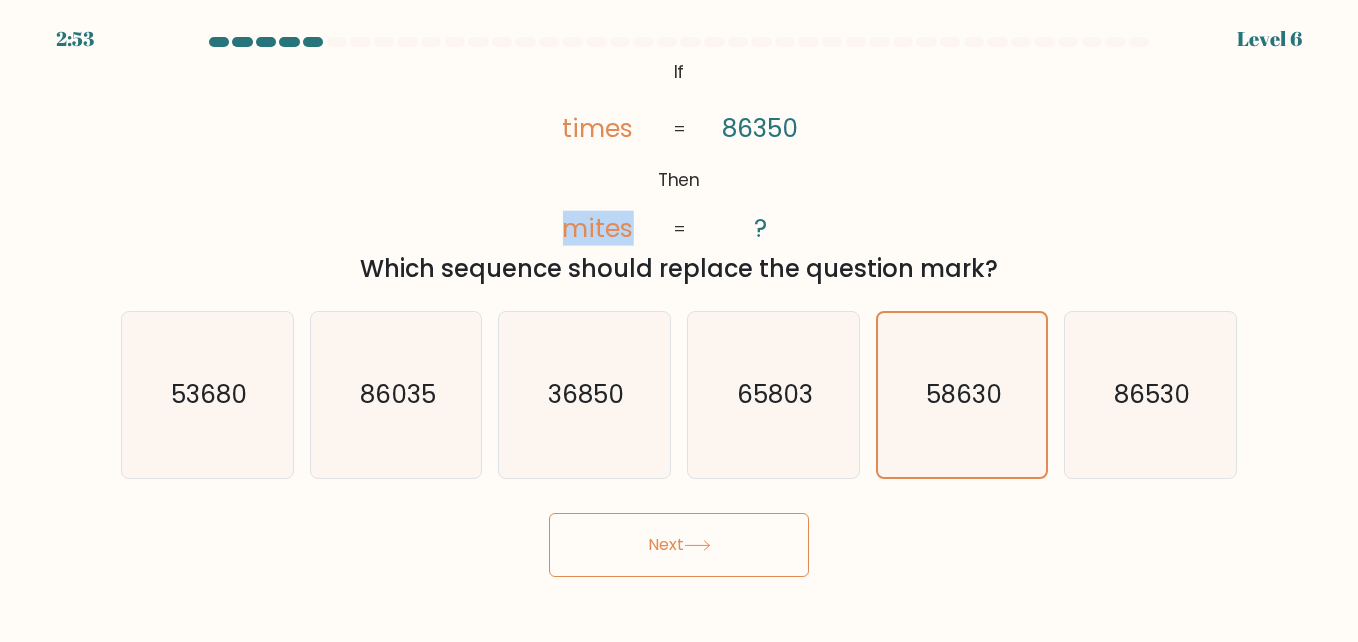 click on "mites" 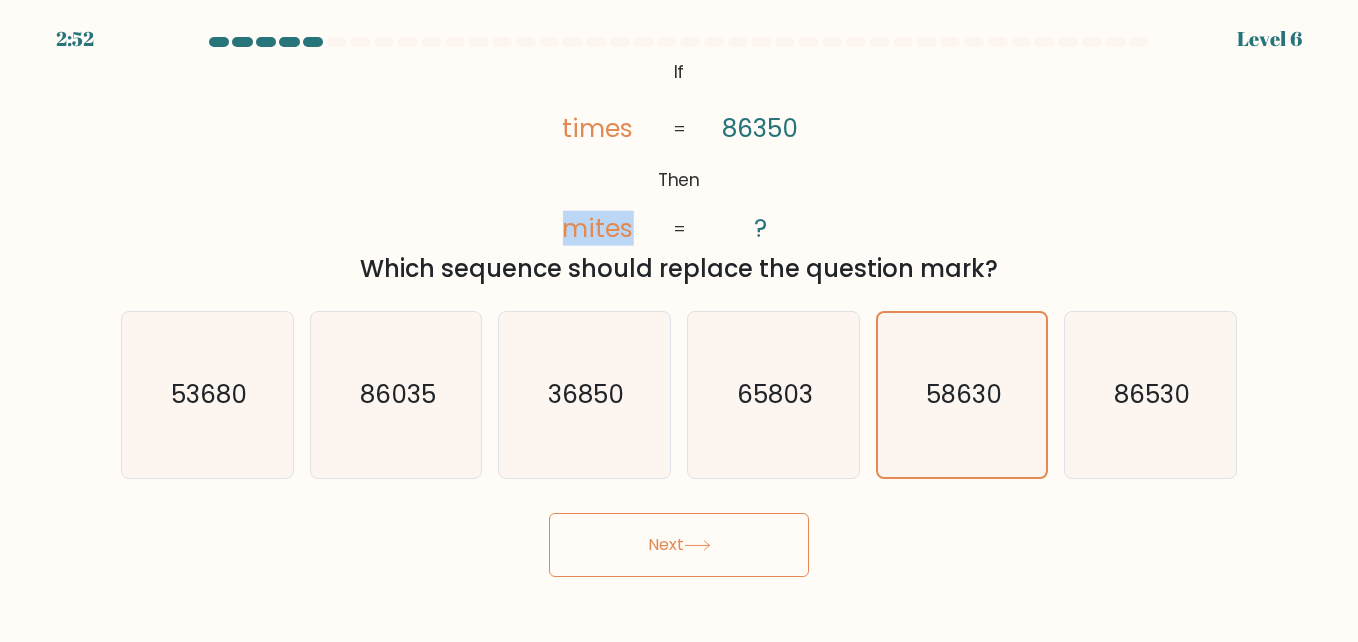 click on "mites" 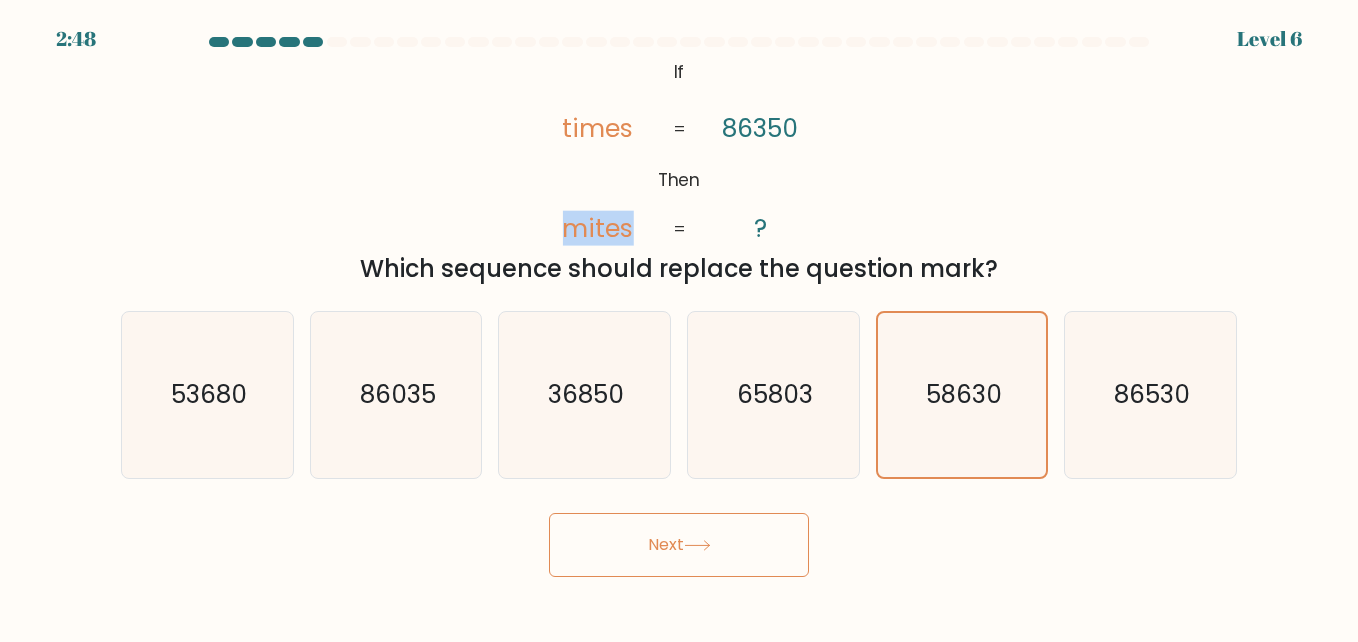 copy on "mites" 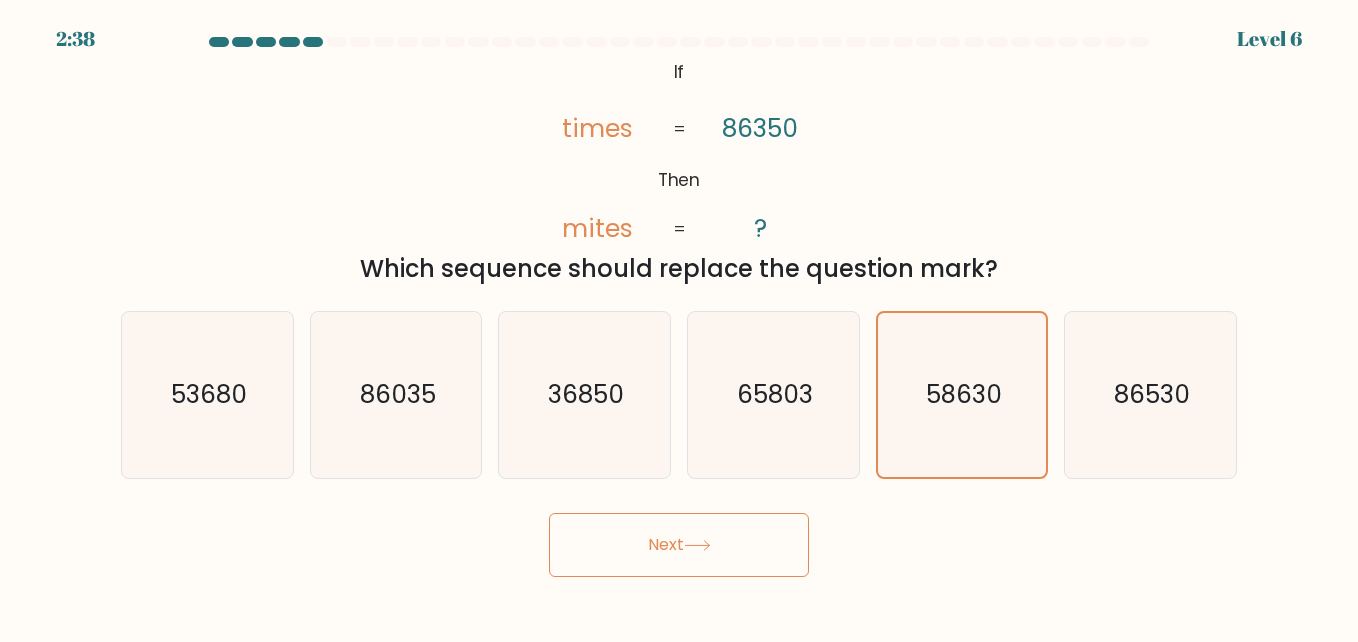click on "@import url('https://fonts.googleapis.com/css?family=Abril+Fatface:400,100,100italic,300,300italic,400italic,500,500italic,700,700italic,900,900italic');           If       Then       times       mites       [NUMBER]       ?       =       =
Which sequence should replace the question mark?" at bounding box center (679, 171) 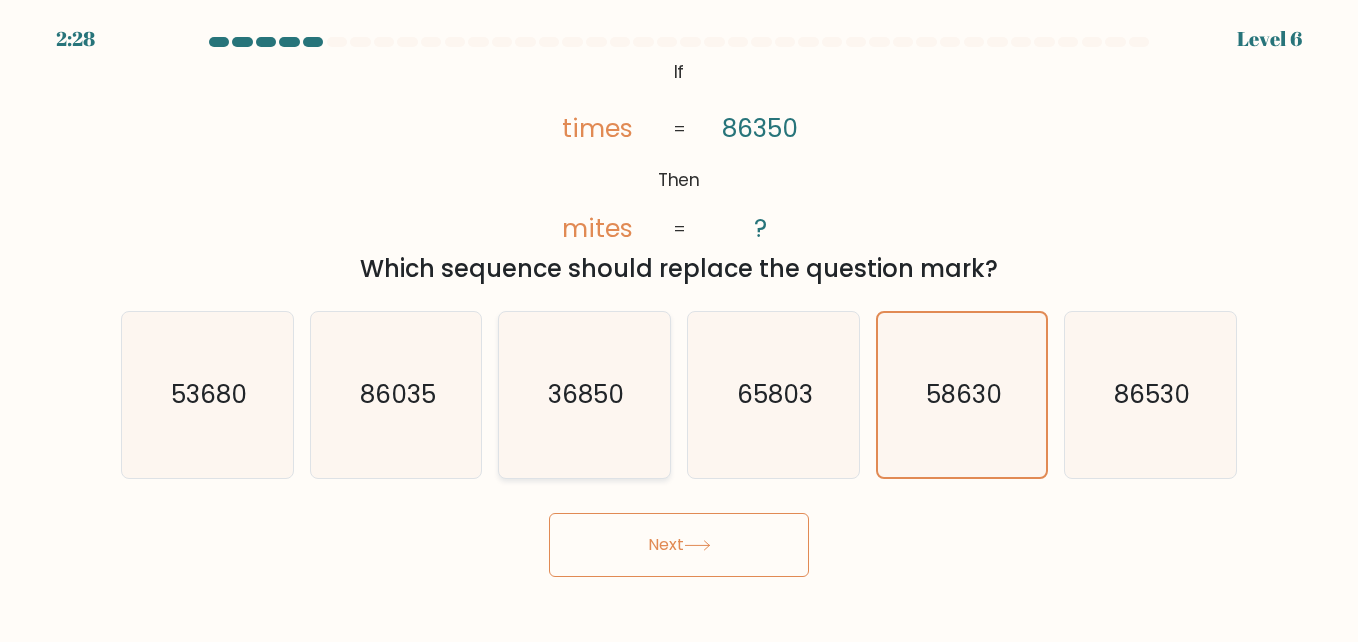 drag, startPoint x: 594, startPoint y: 407, endPoint x: 583, endPoint y: 429, distance: 24.596748 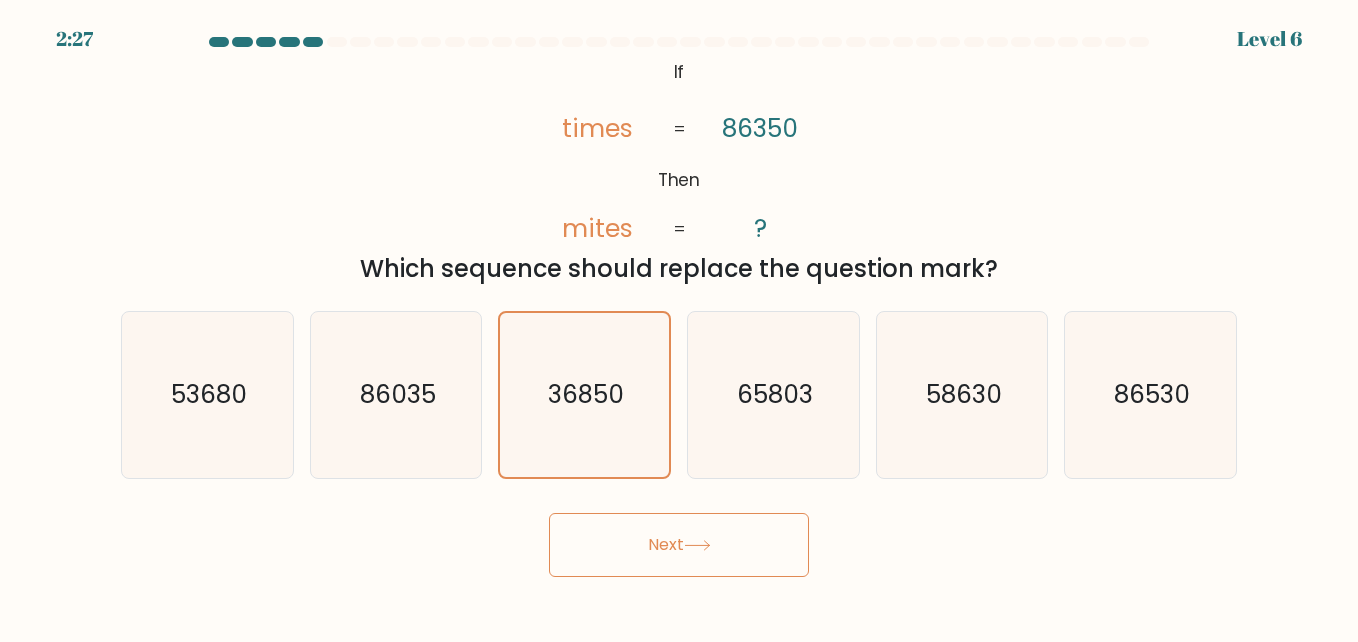 click on "Next" at bounding box center [679, 545] 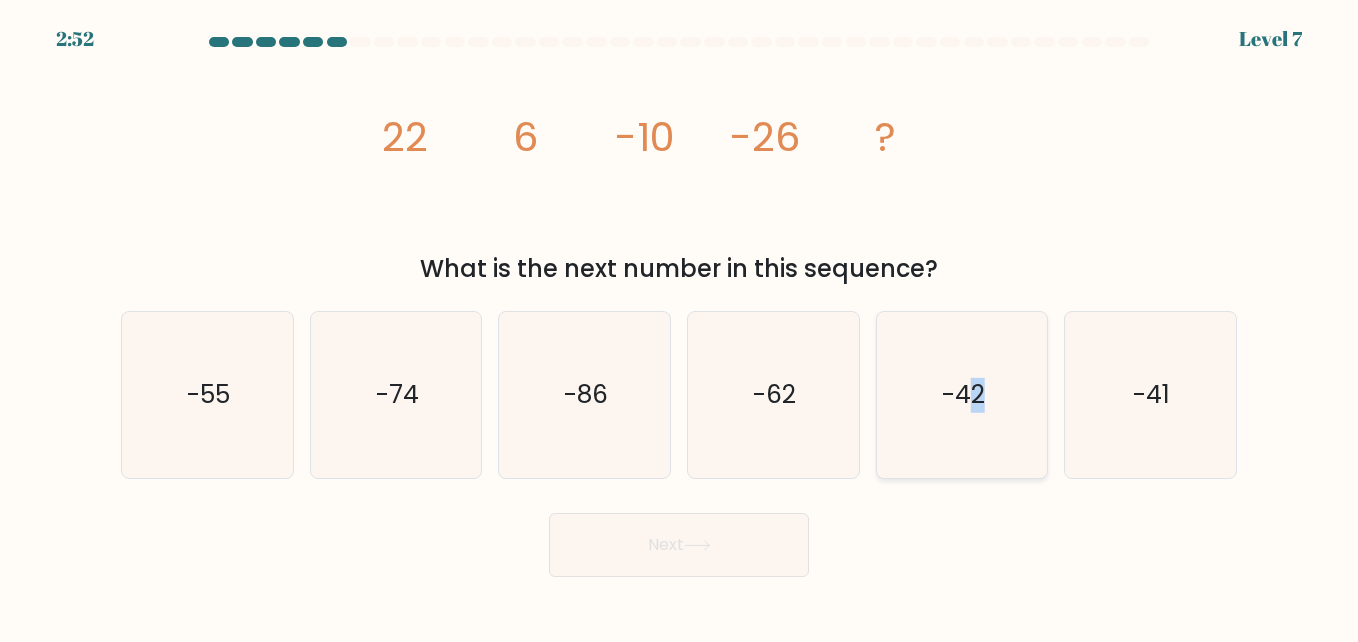 click on "-42" 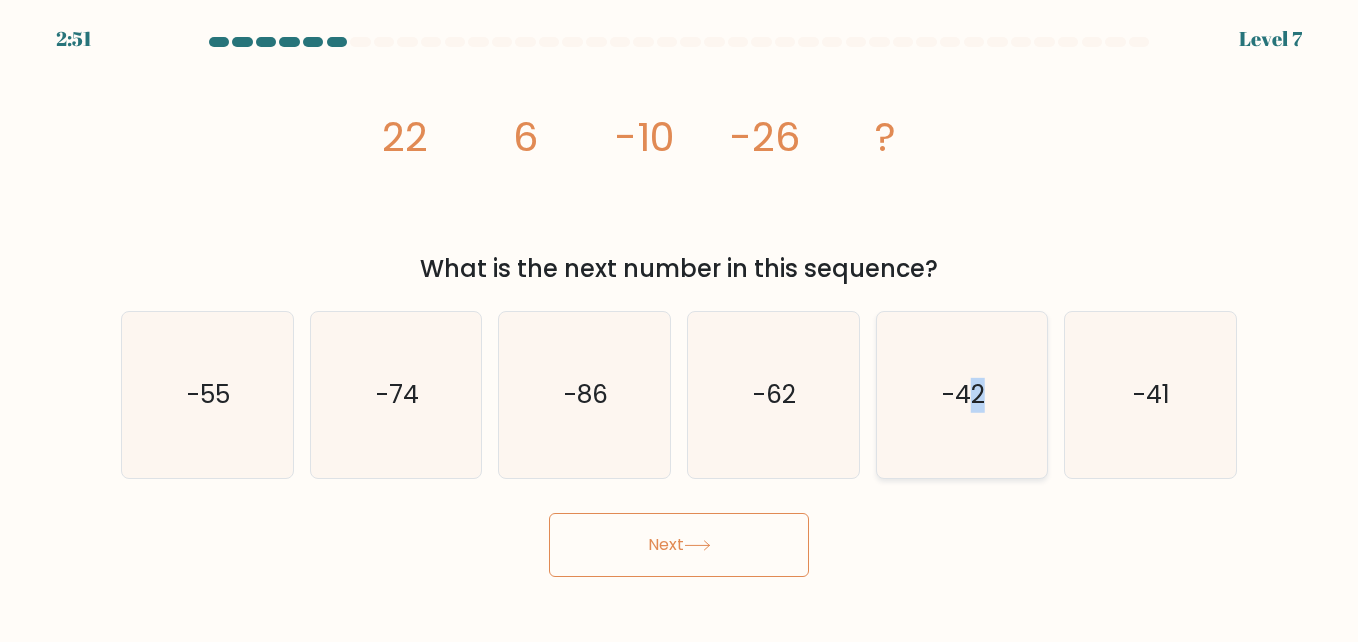 drag, startPoint x: 986, startPoint y: 391, endPoint x: 1012, endPoint y: 388, distance: 26.172504 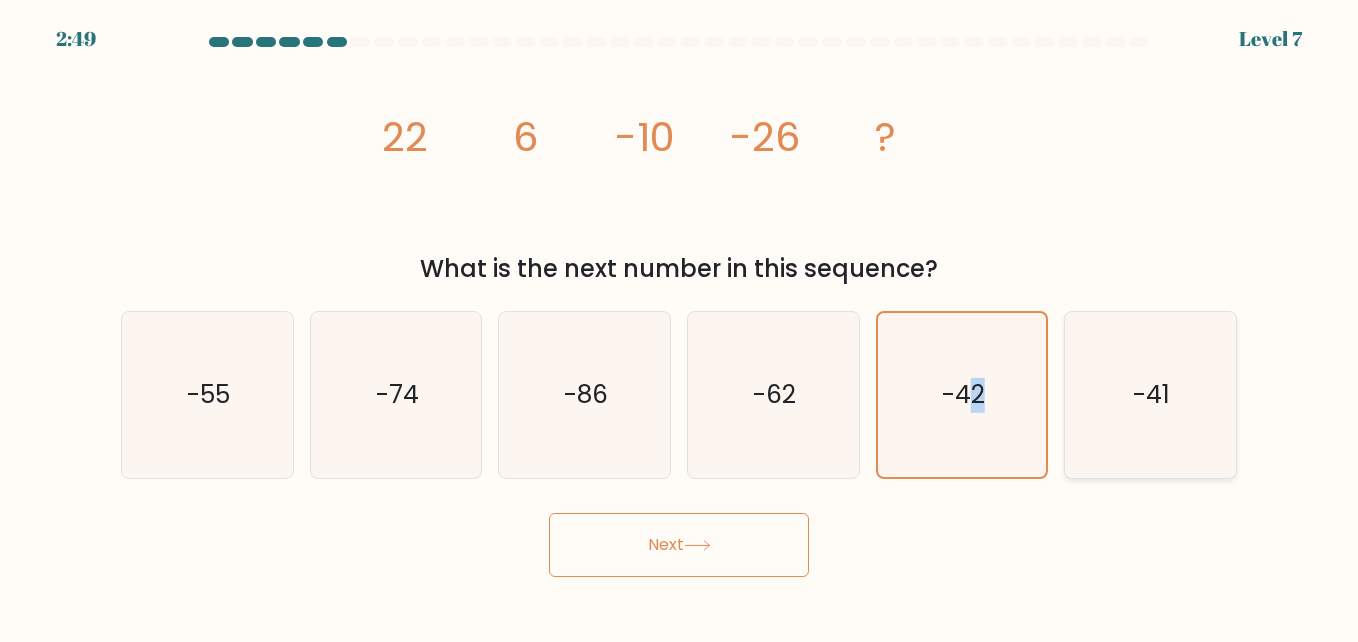 click on "Next" at bounding box center (679, 545) 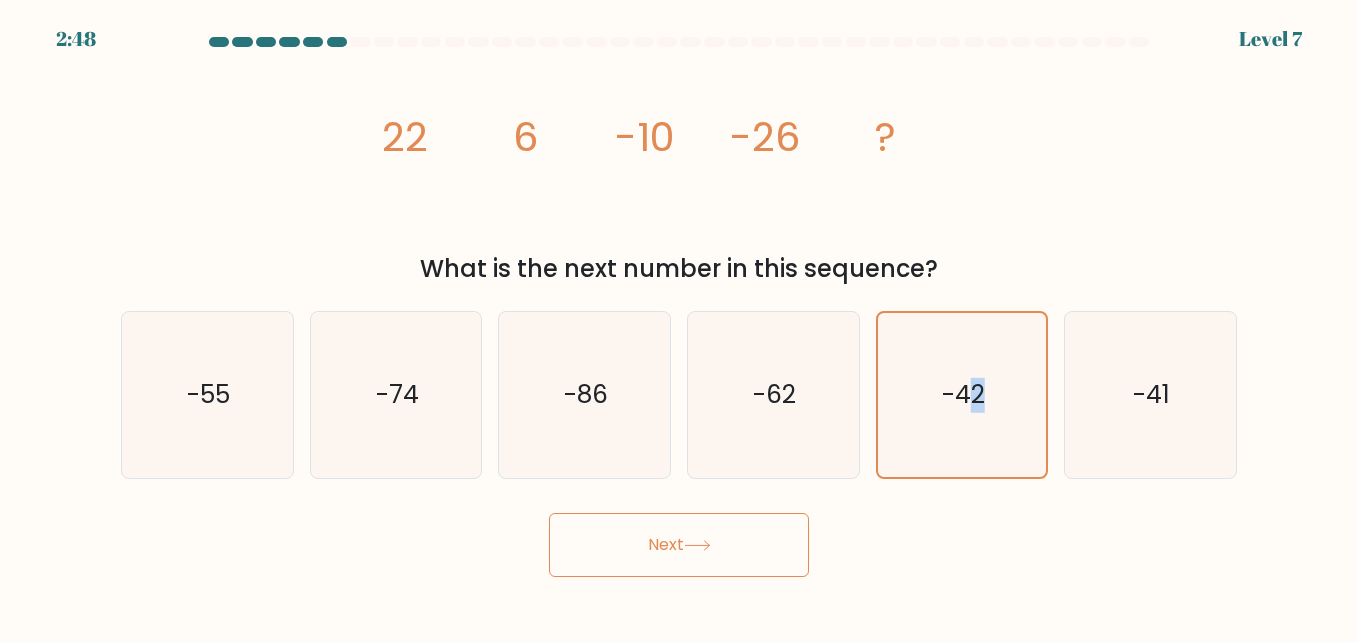 click on "Next" at bounding box center [679, 545] 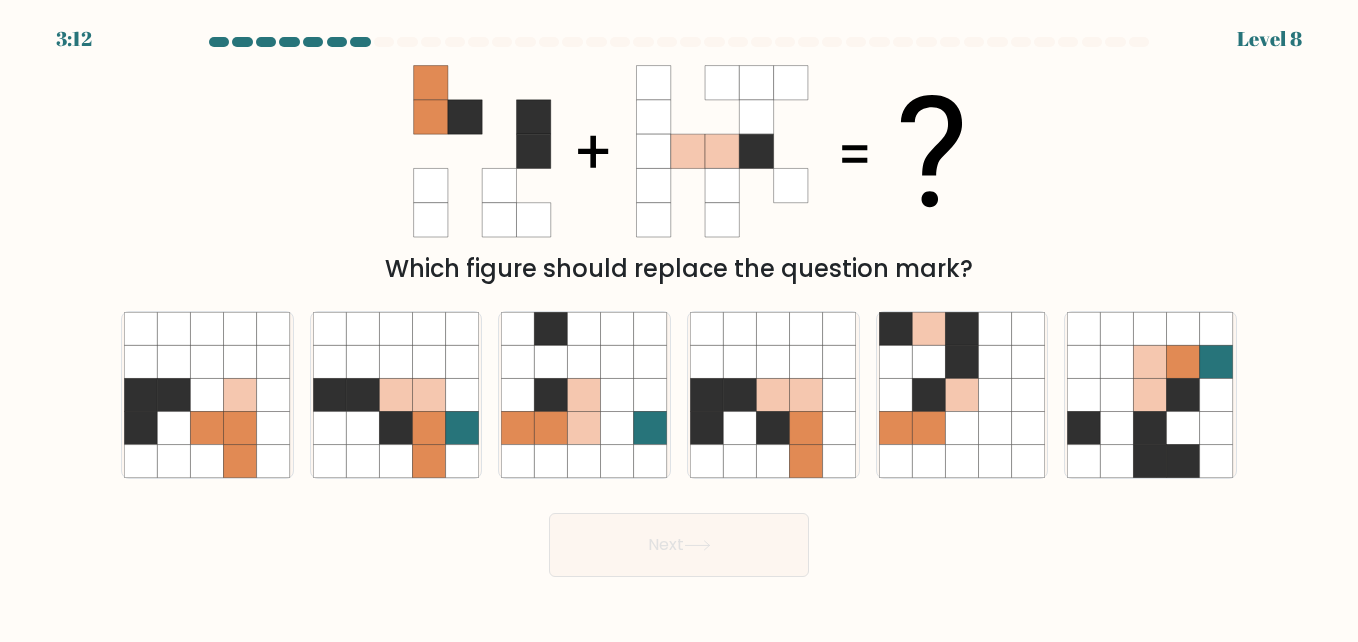 click at bounding box center (679, 307) 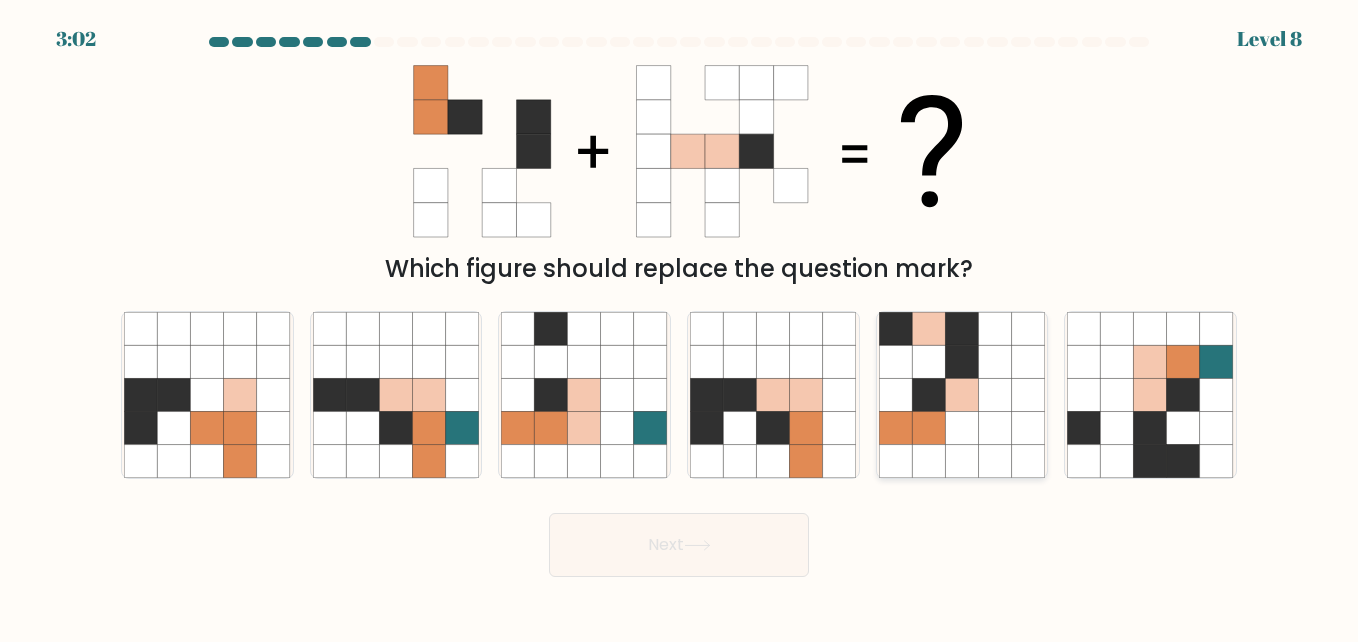 click 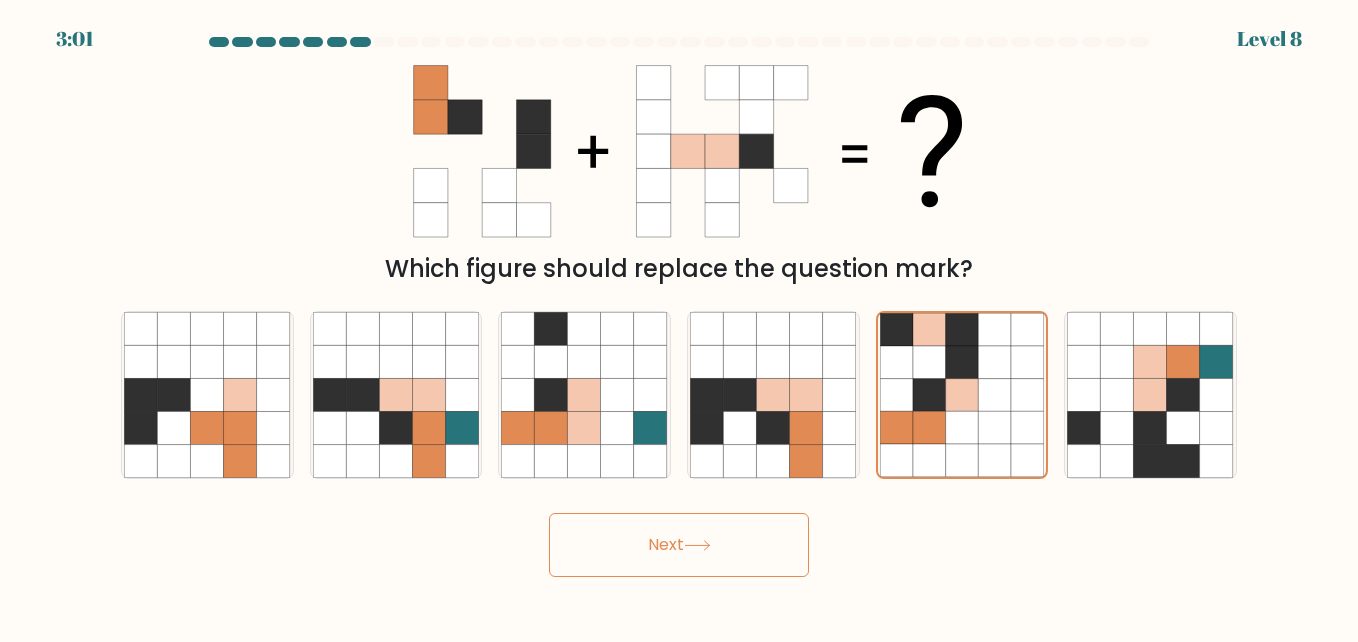 click on "Next" at bounding box center (679, 545) 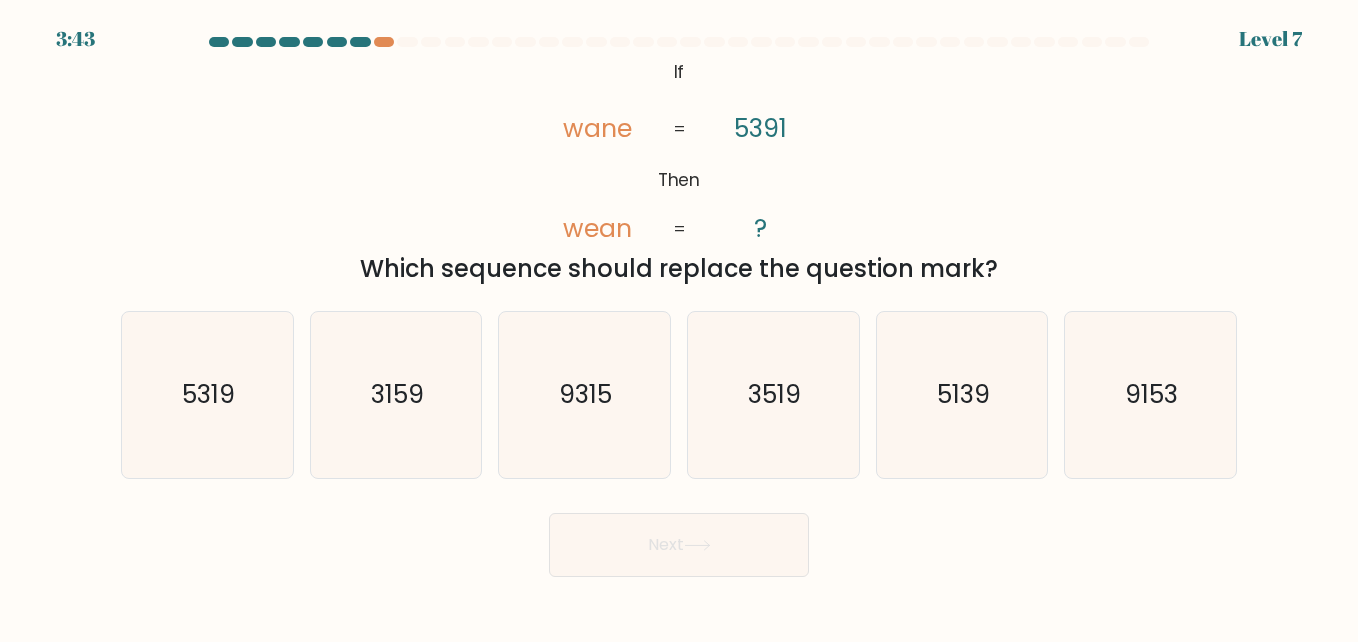 click on "wane" 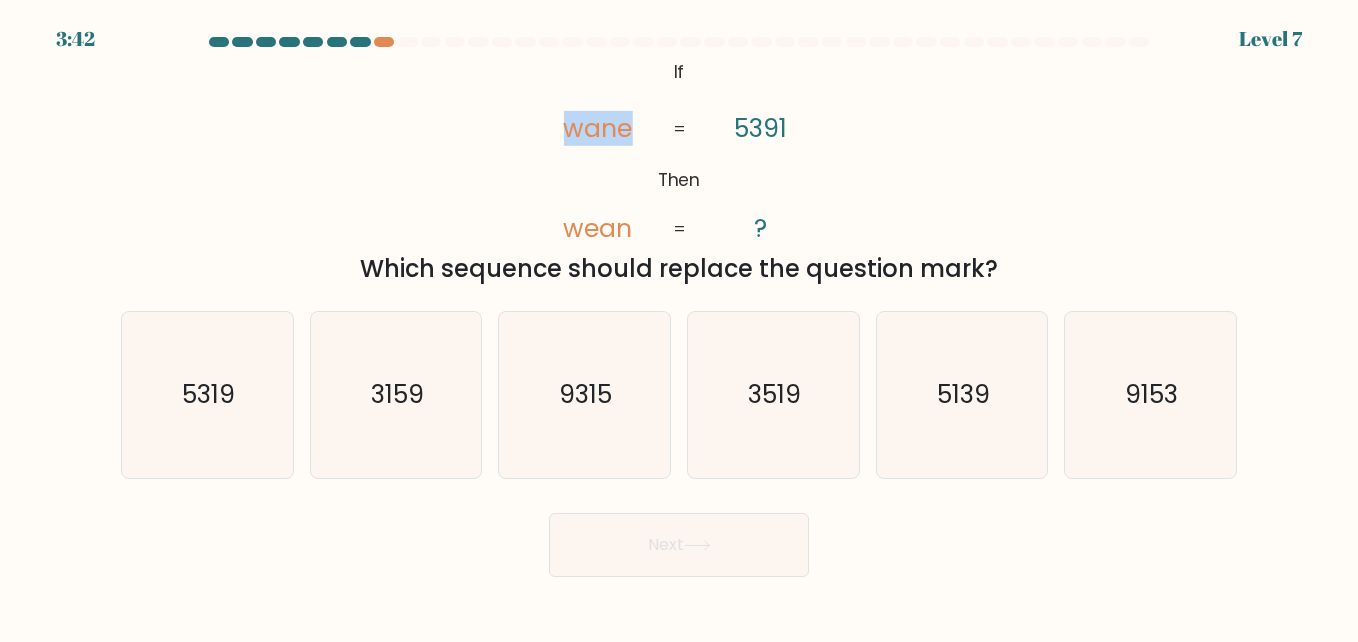 click on "wane" 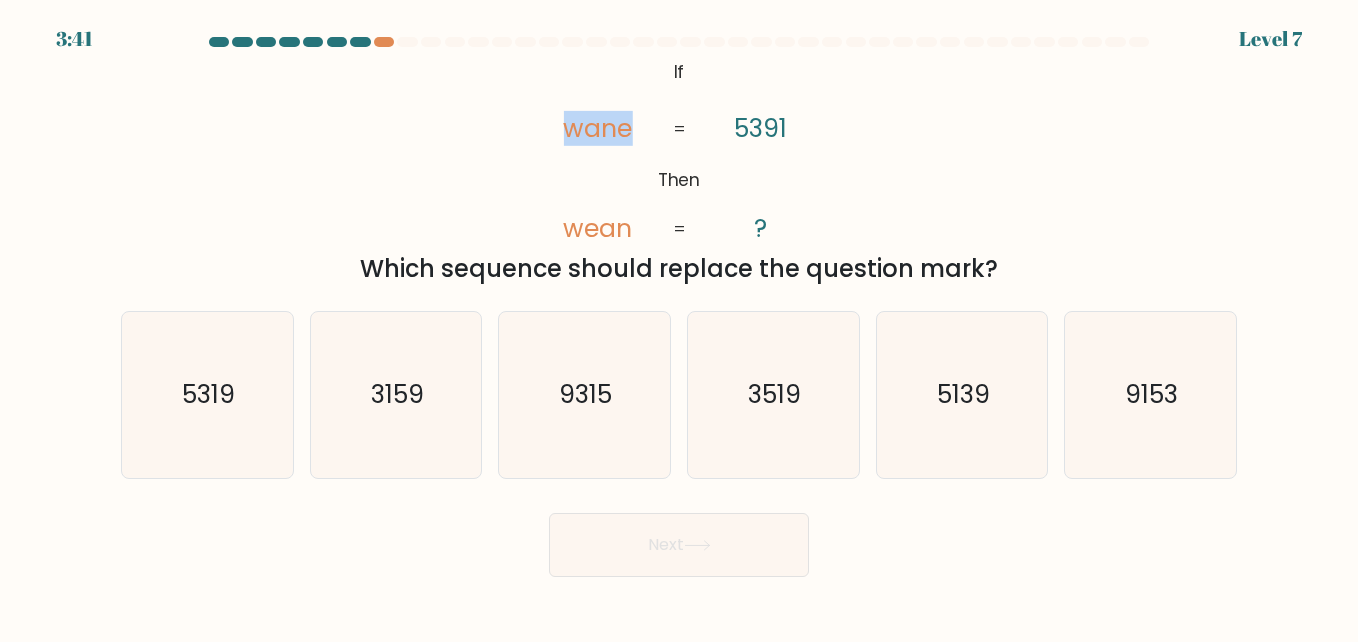 drag, startPoint x: 601, startPoint y: 132, endPoint x: 606, endPoint y: 167, distance: 35.35534 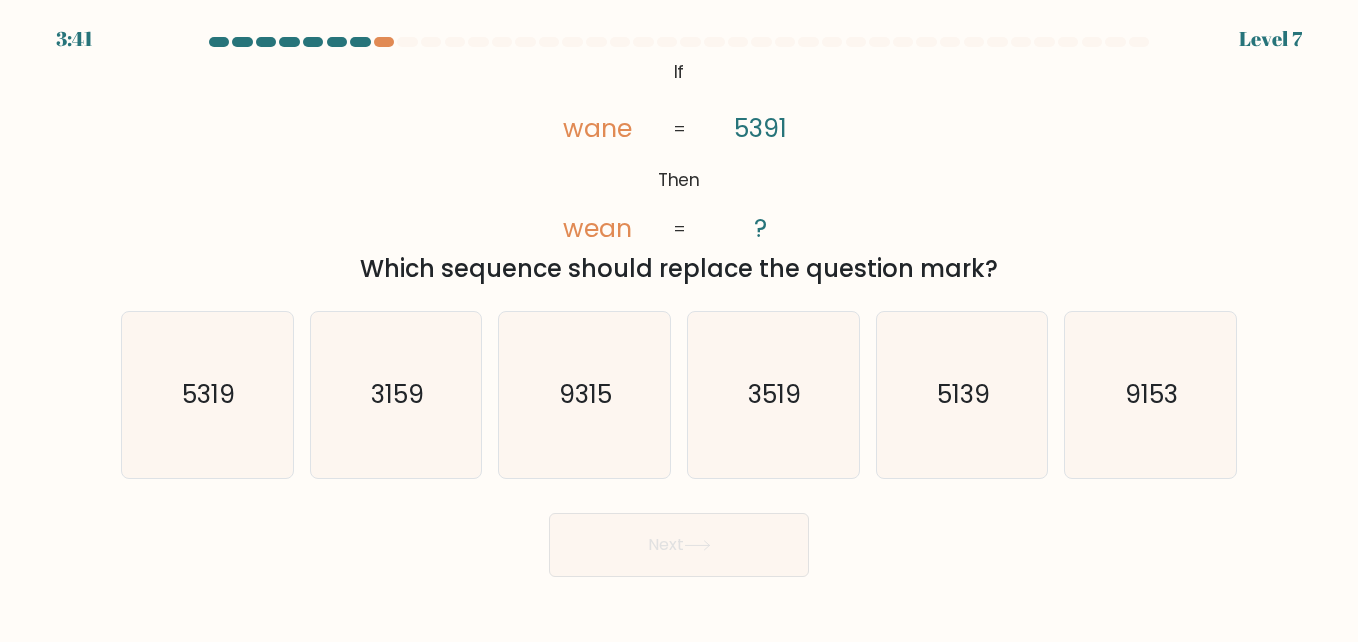 click on "wane" 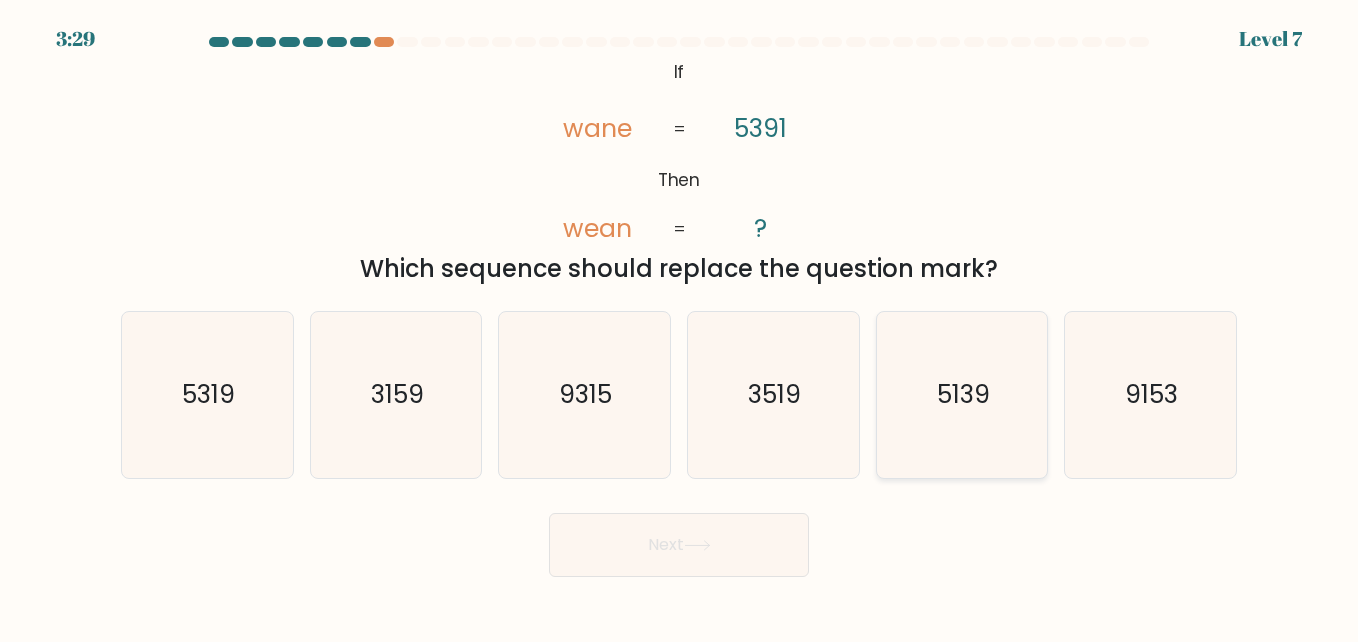 click on "5139" 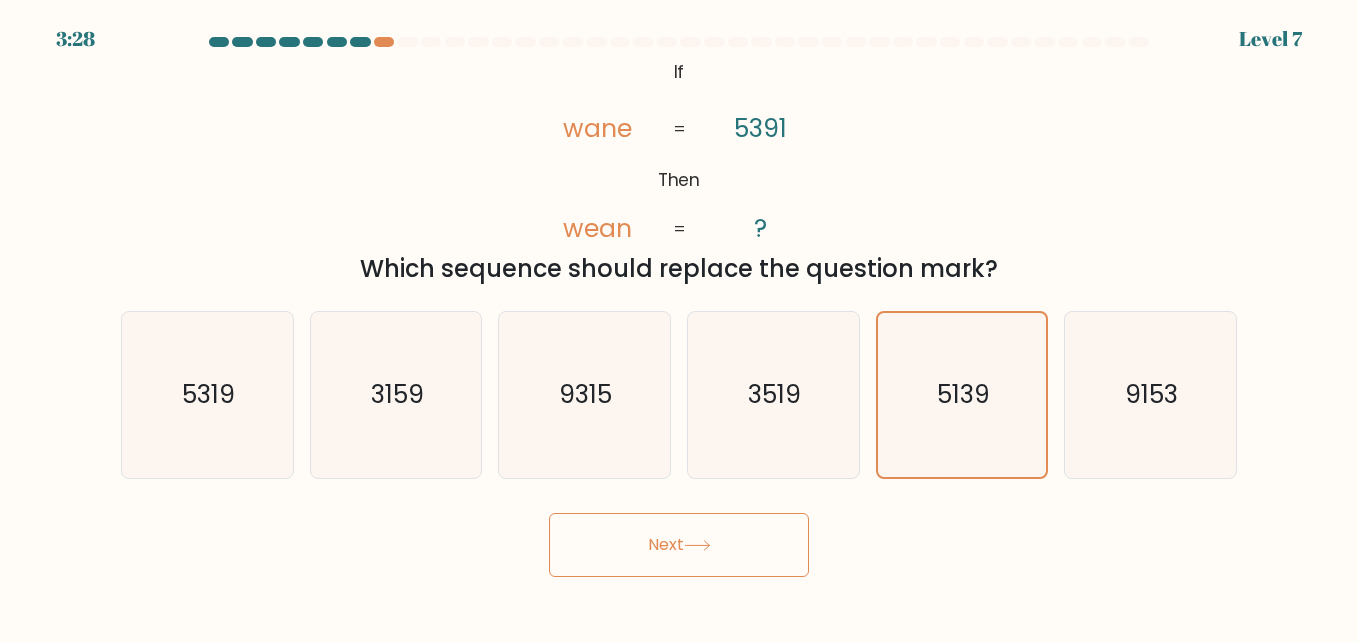 click on "Next" at bounding box center (679, 545) 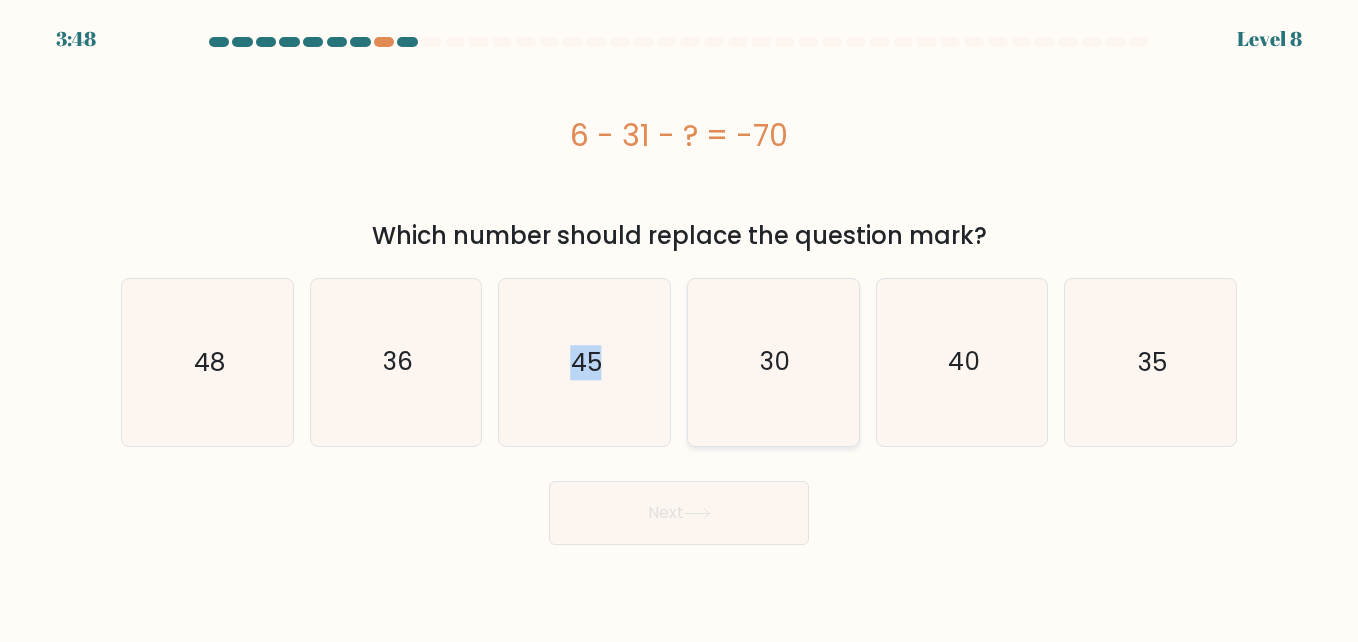 drag, startPoint x: 457, startPoint y: 407, endPoint x: 778, endPoint y: 369, distance: 323.2414 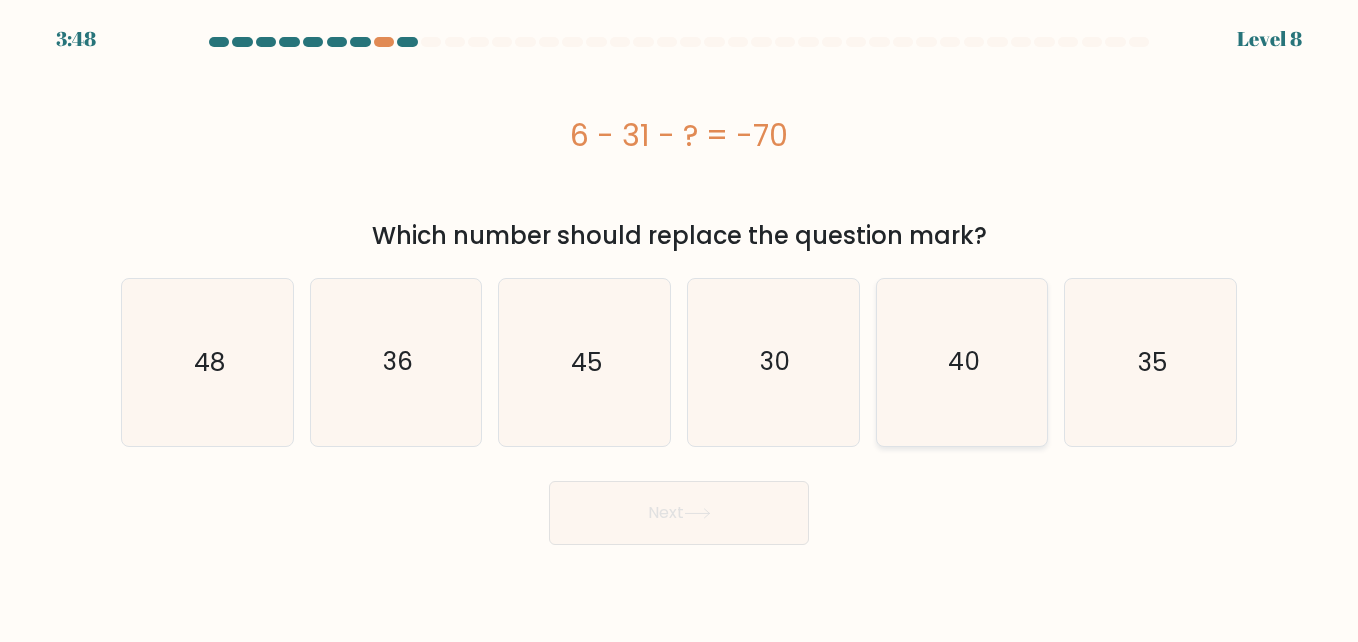 drag, startPoint x: 778, startPoint y: 369, endPoint x: 900, endPoint y: 356, distance: 122.69067 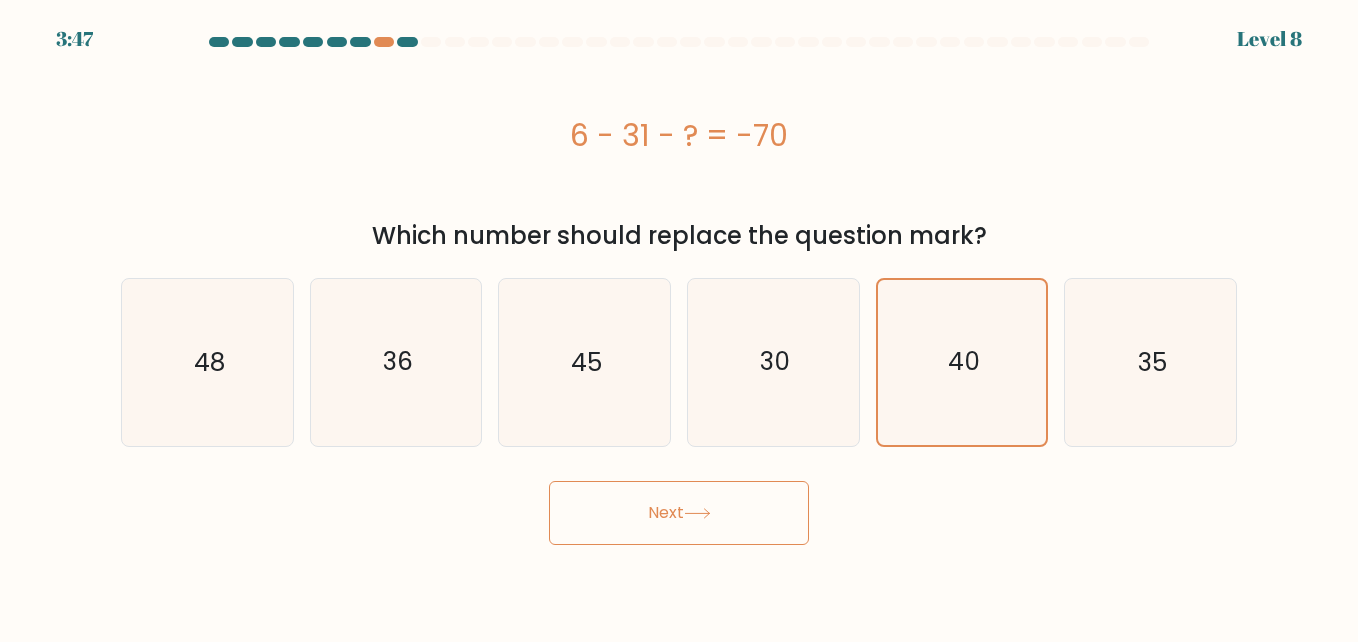 click on "d.
30" at bounding box center [773, 362] 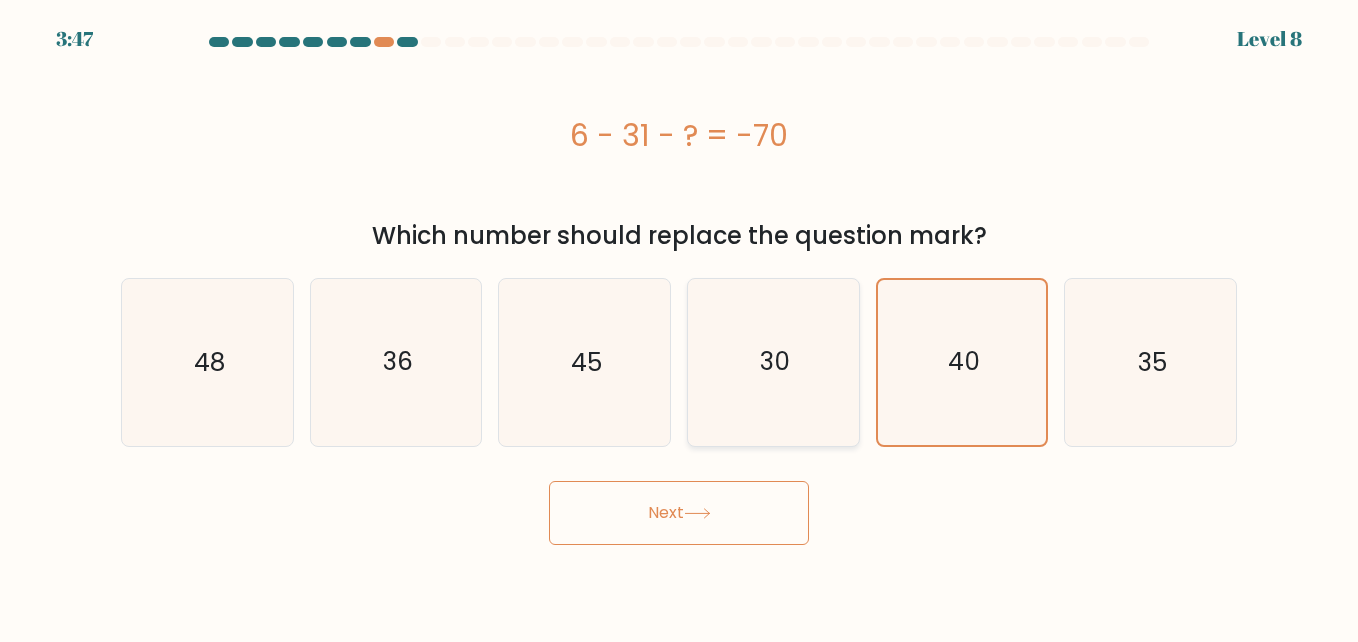 click on "30" 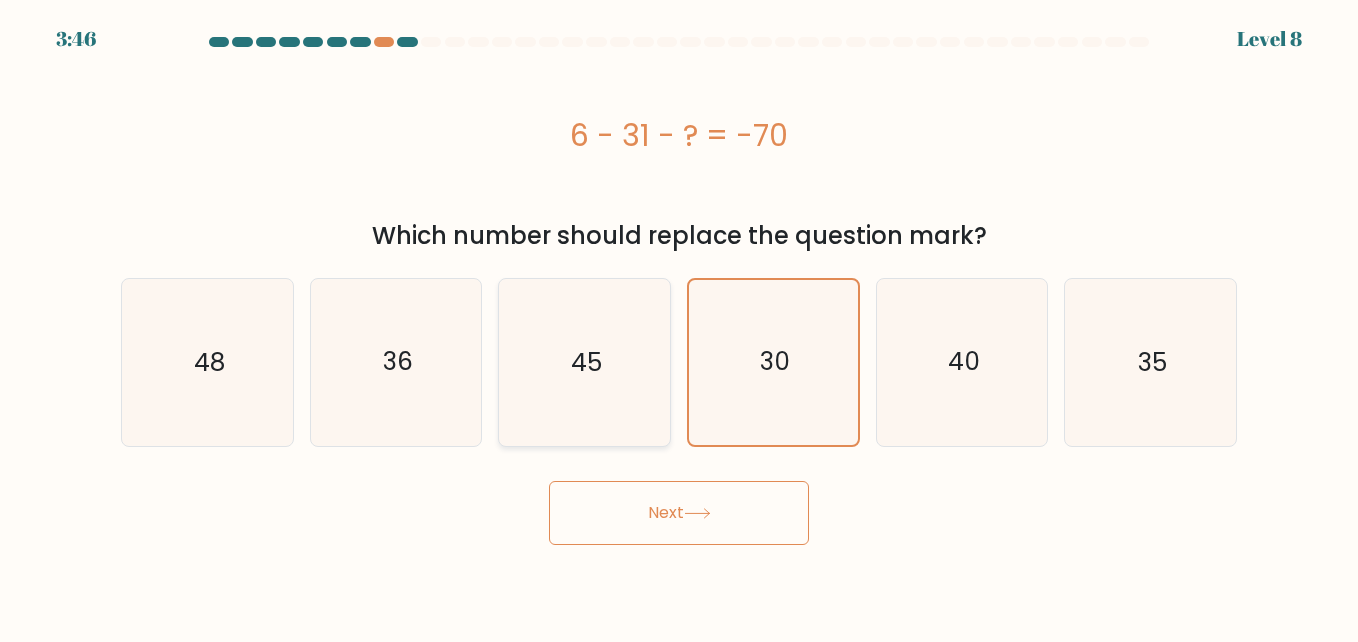 click on "45" 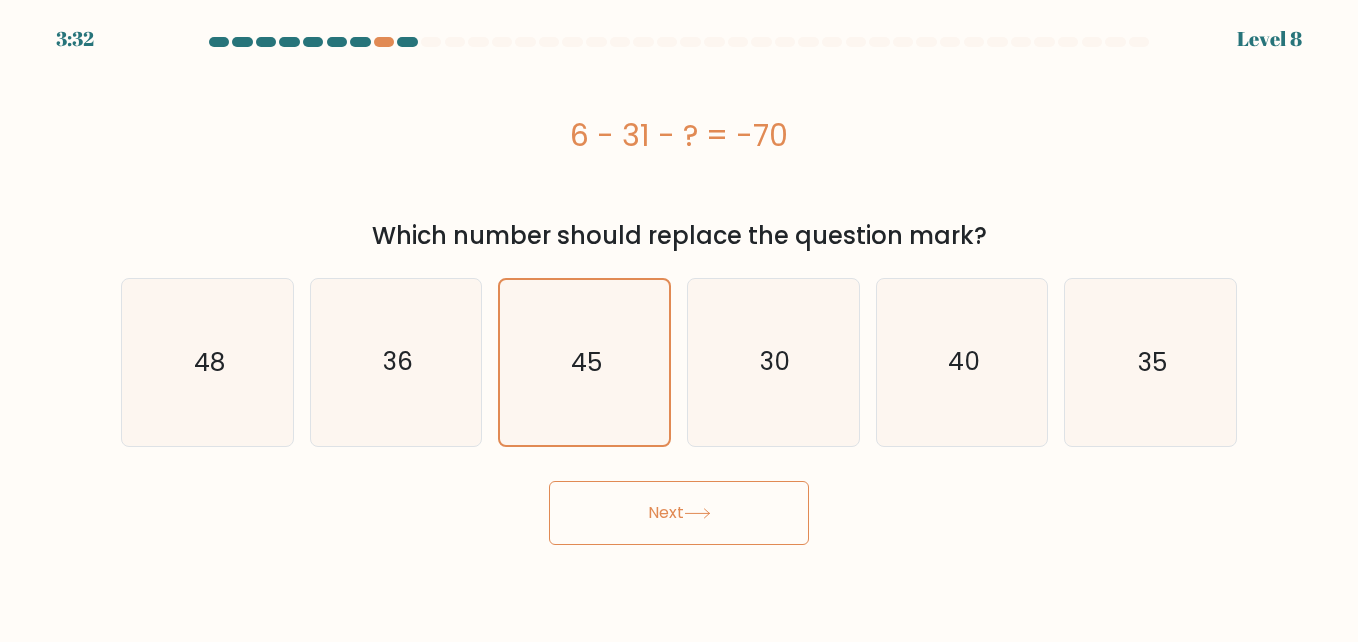 drag, startPoint x: 822, startPoint y: 538, endPoint x: 769, endPoint y: 512, distance: 59.03389 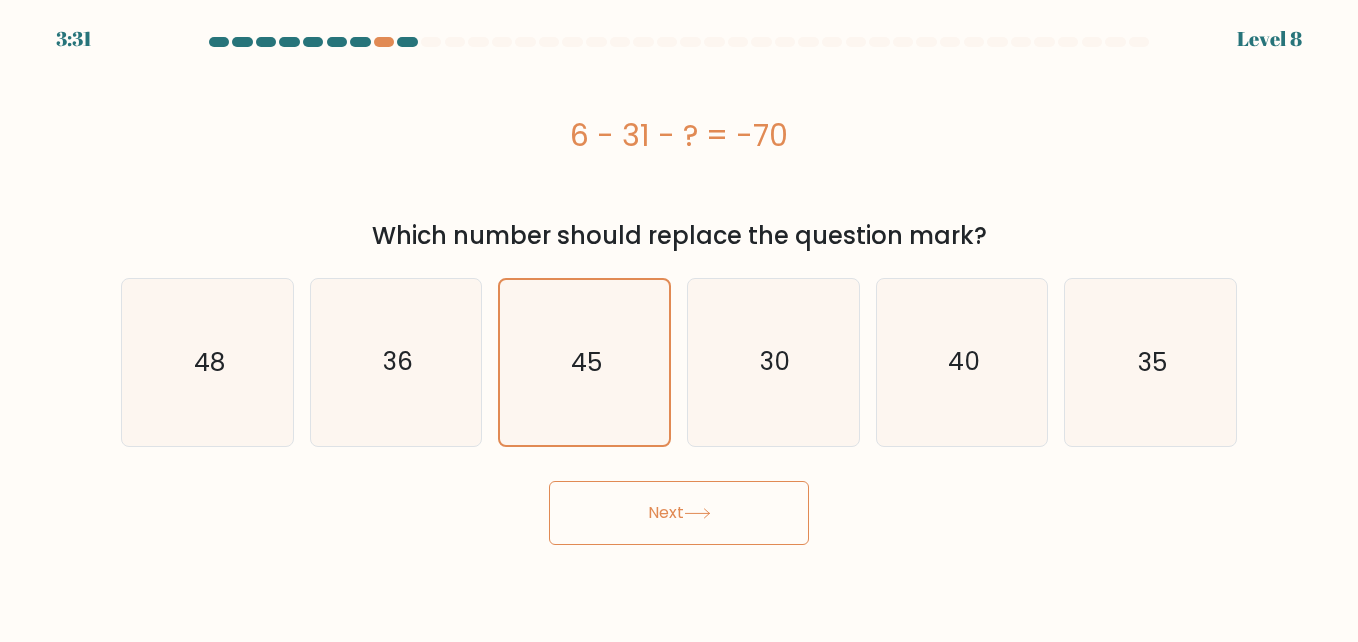 drag, startPoint x: 769, startPoint y: 512, endPoint x: 745, endPoint y: 495, distance: 29.410883 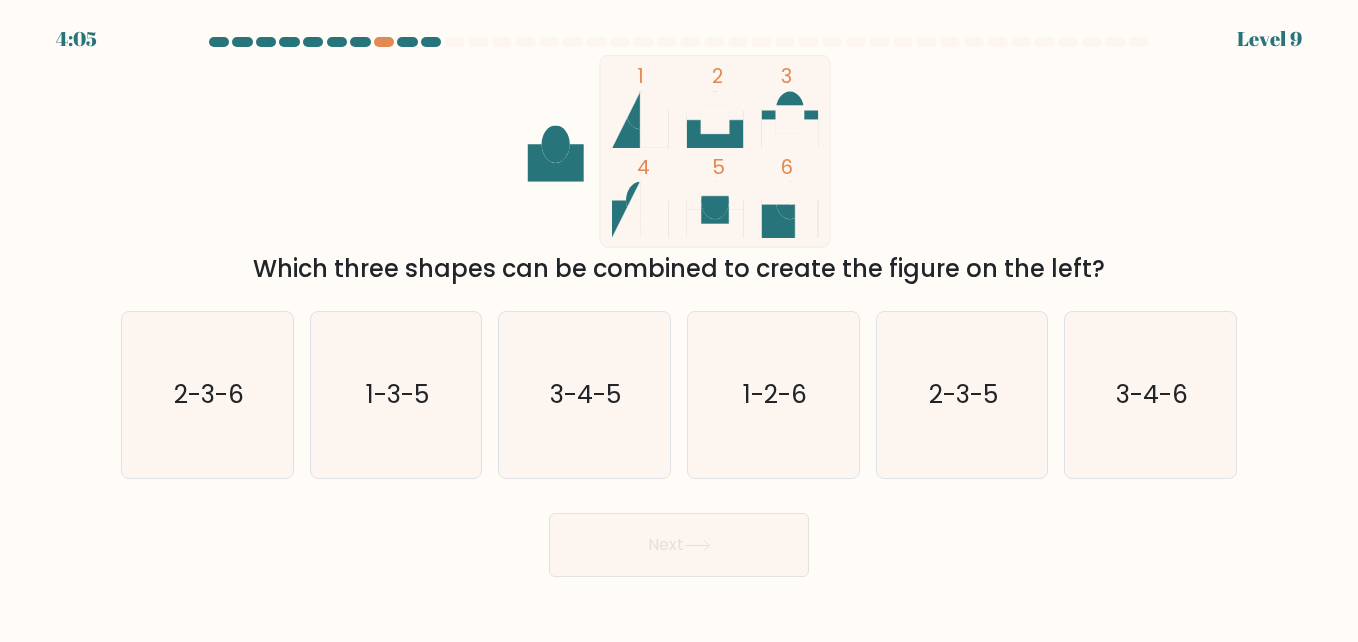 click 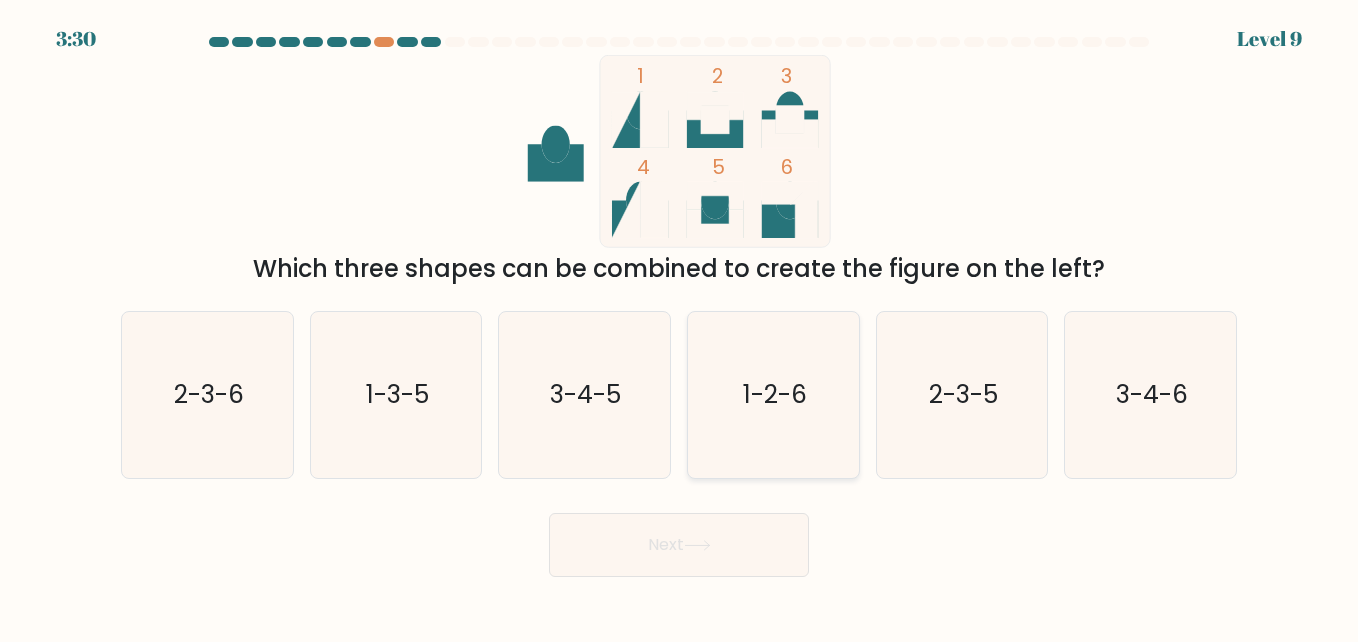 click on "1-2-6" 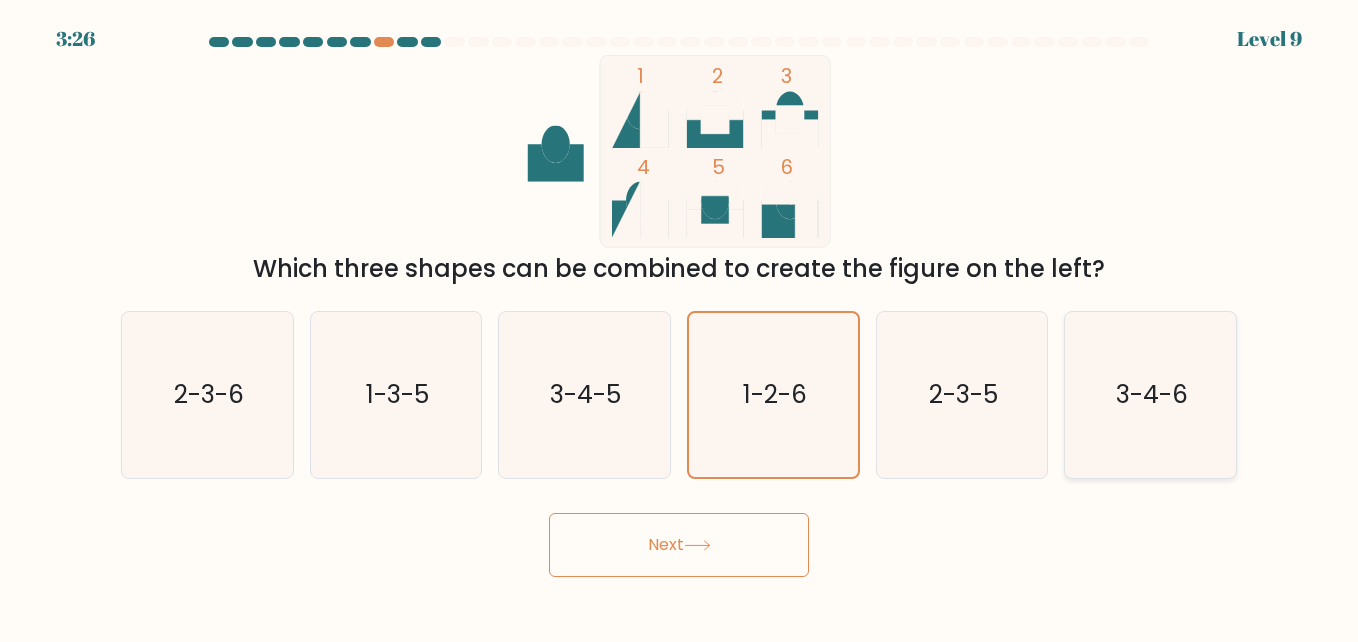 click on "3-4-6" 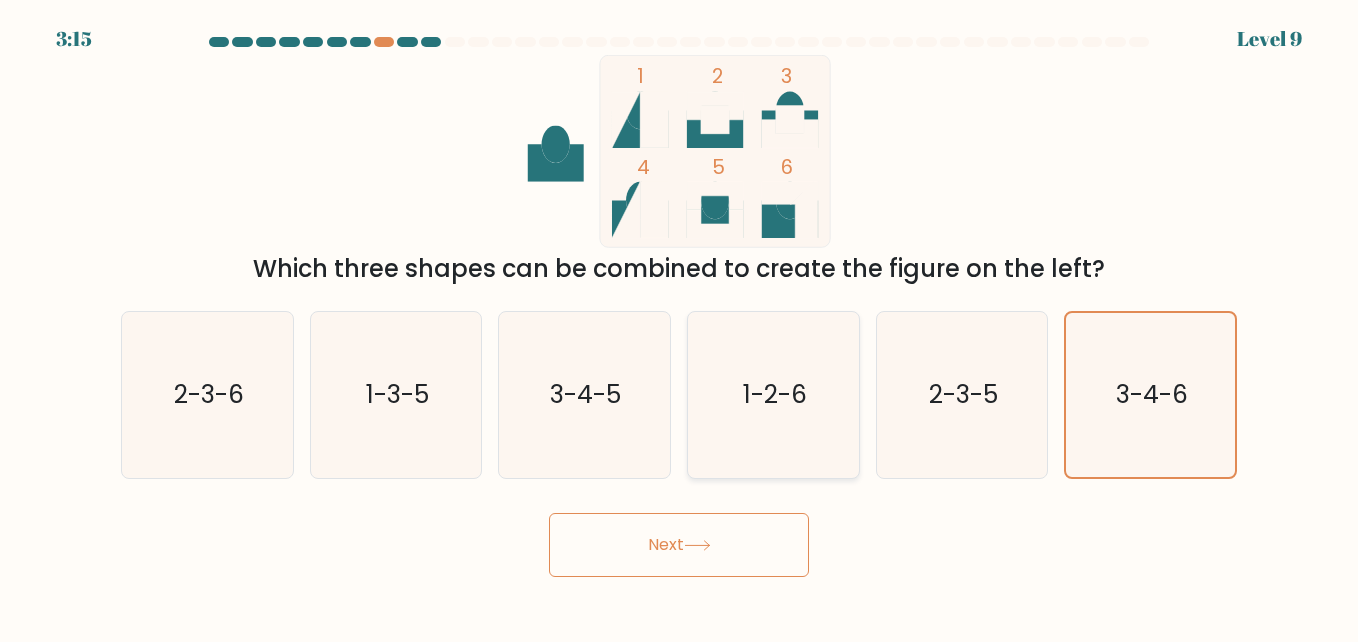 click on "1-2-6" 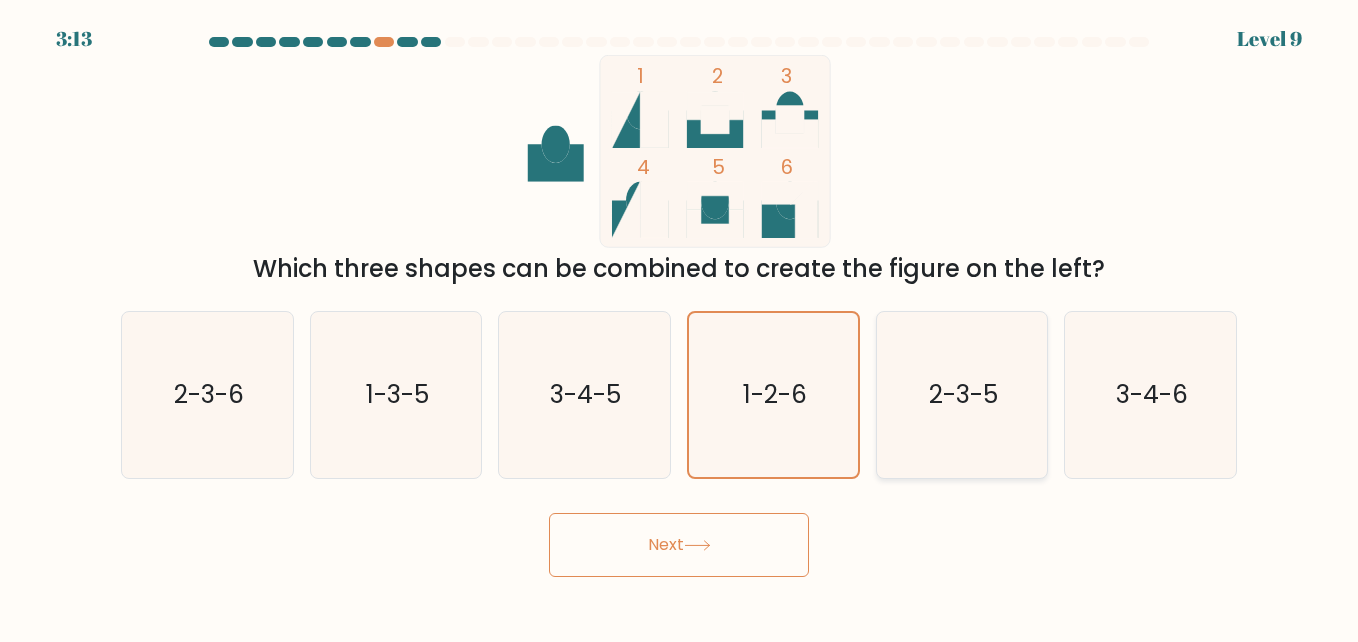 click on "2-3-5" 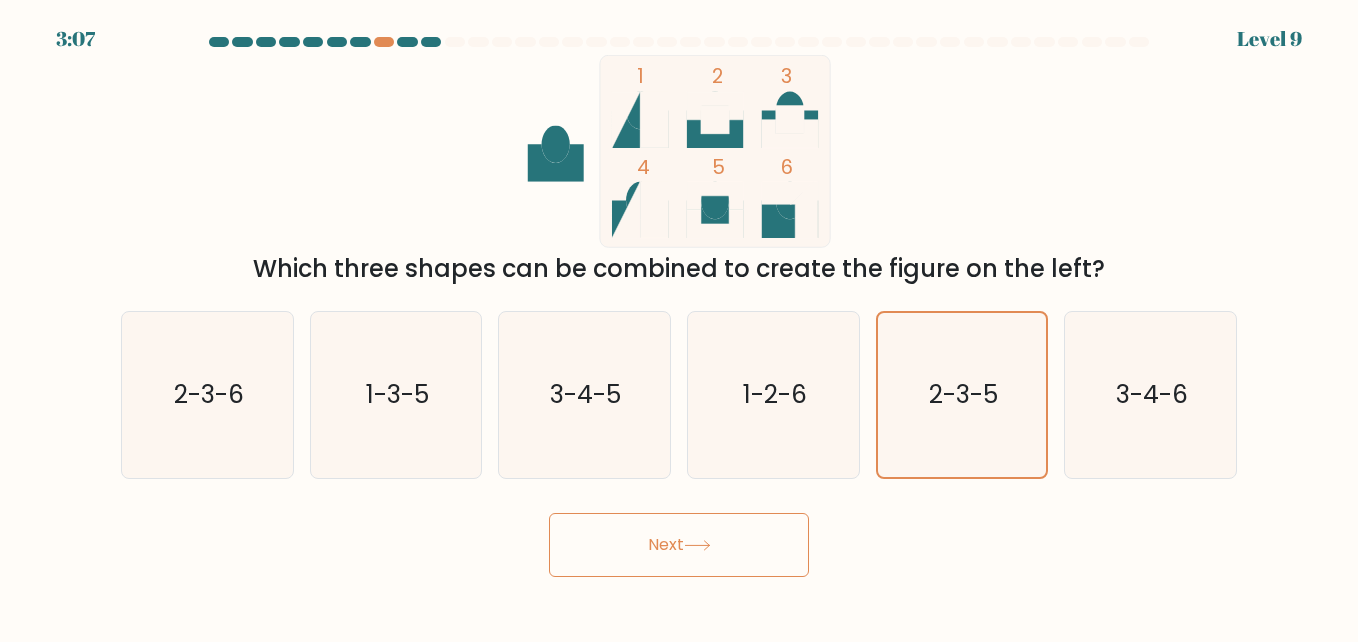 click on "Next" at bounding box center [679, 545] 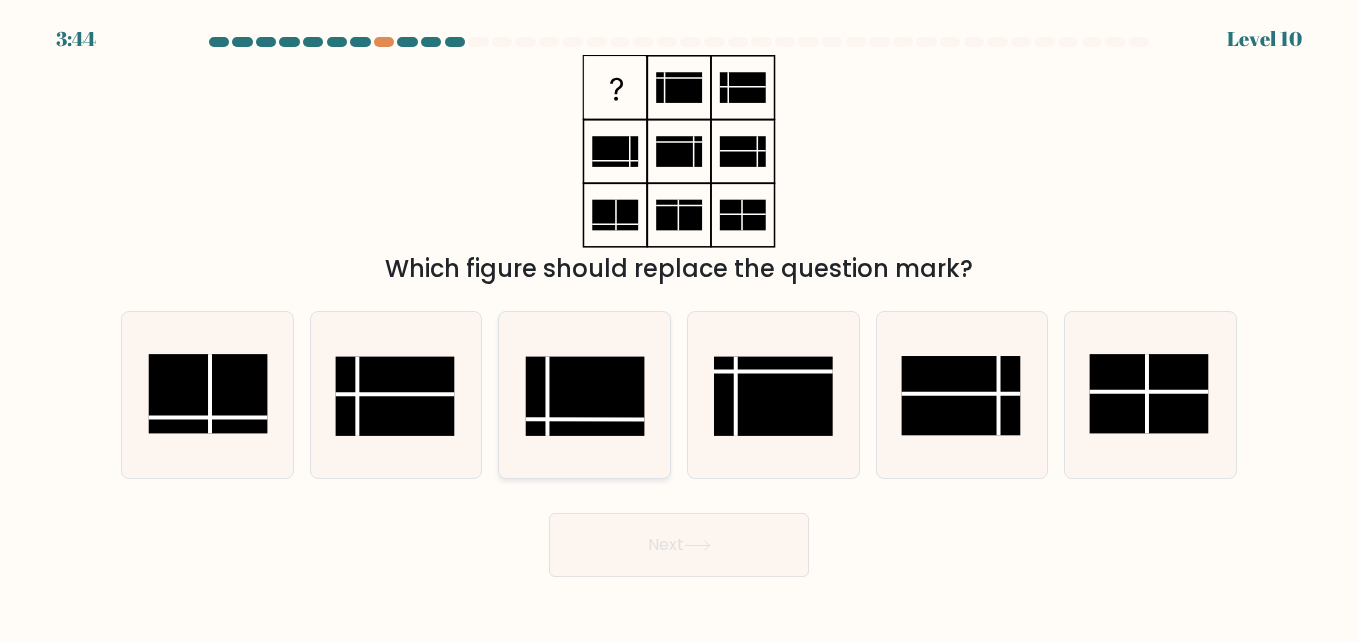 click 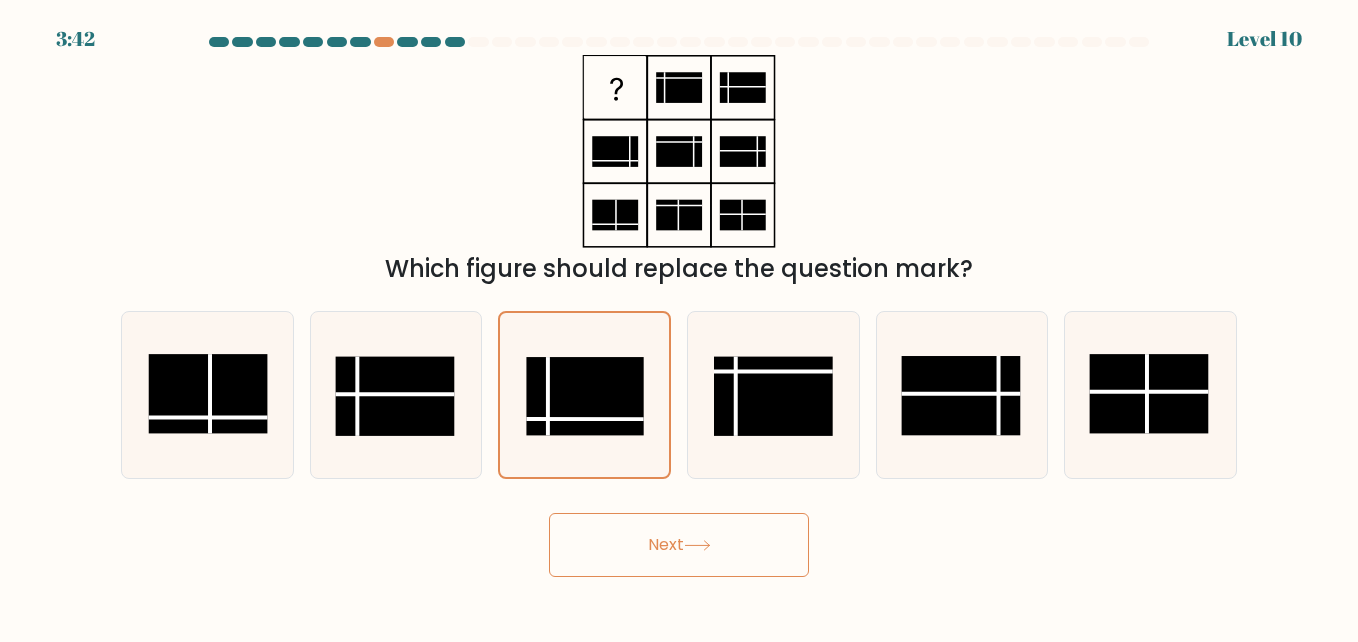 click on "Next" at bounding box center [679, 545] 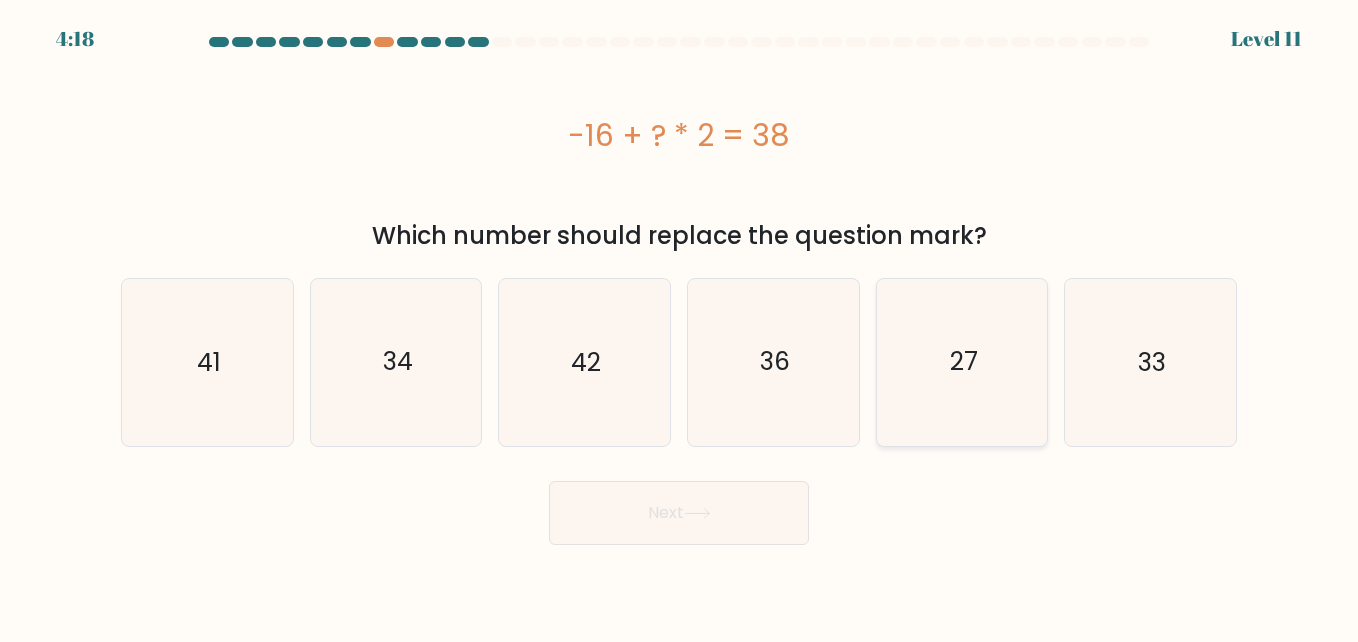 click on "27" 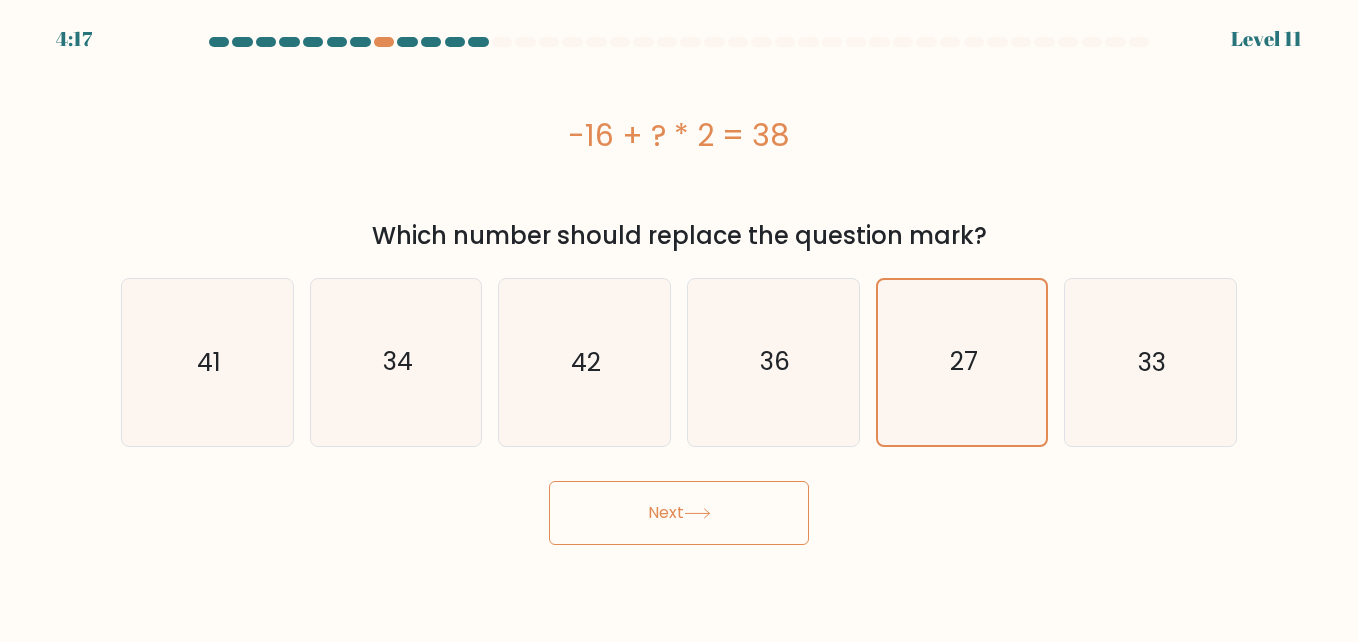 click on "Next" at bounding box center [679, 513] 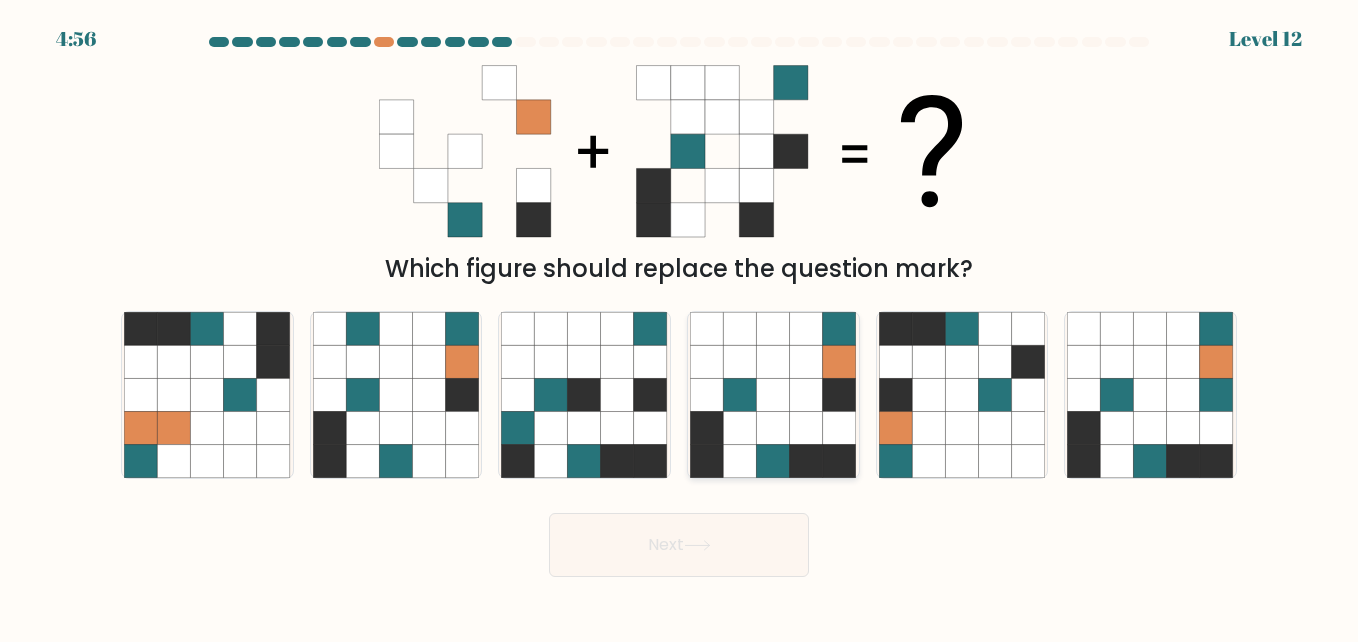 click 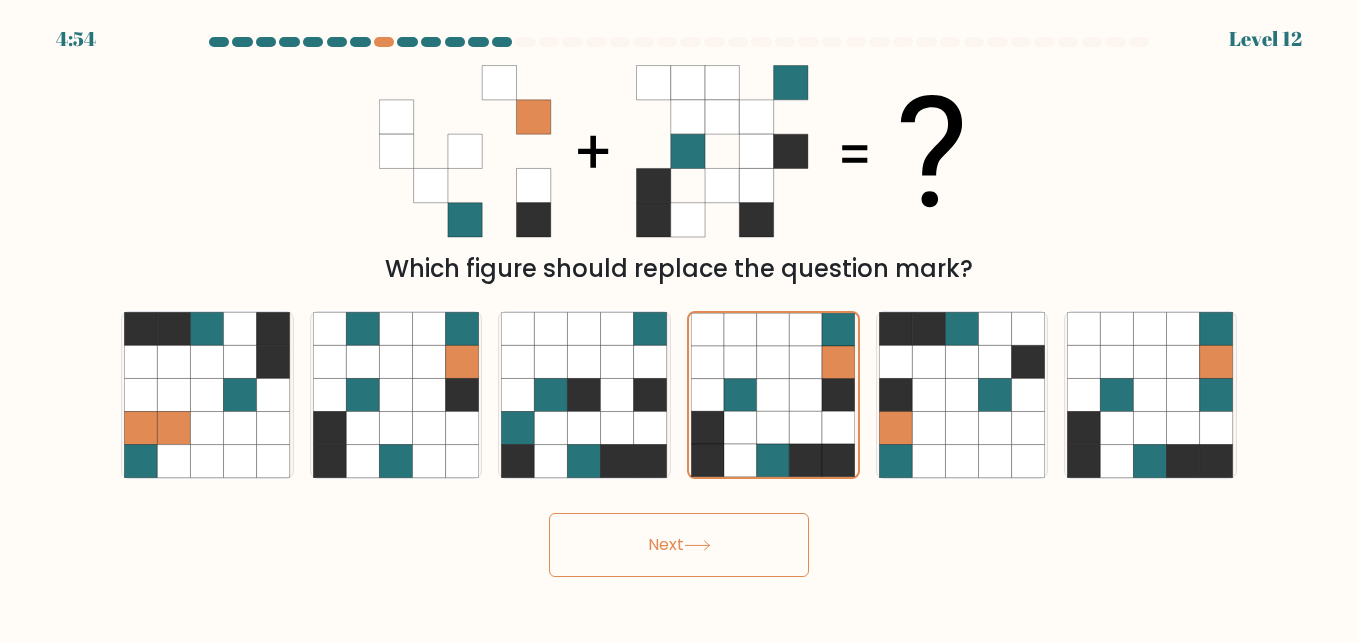 click on "Next" at bounding box center [679, 545] 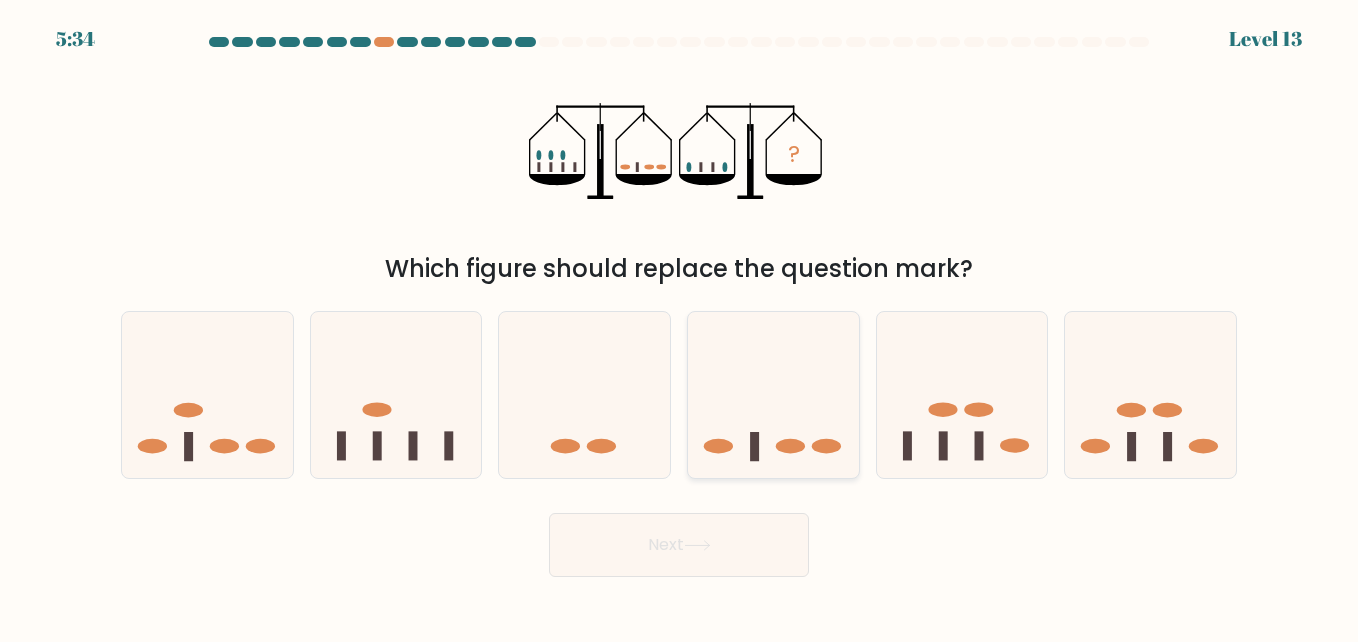 drag, startPoint x: 981, startPoint y: 434, endPoint x: 800, endPoint y: 435, distance: 181.00276 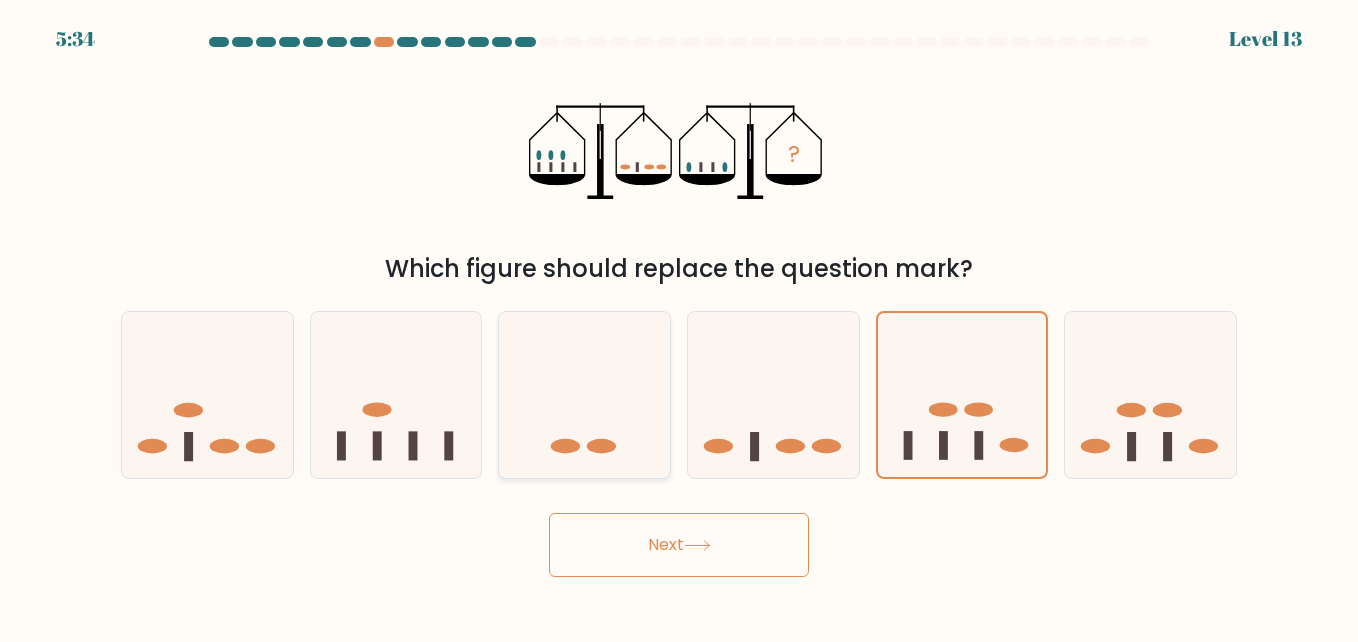 drag, startPoint x: 726, startPoint y: 426, endPoint x: 603, endPoint y: 421, distance: 123.101585 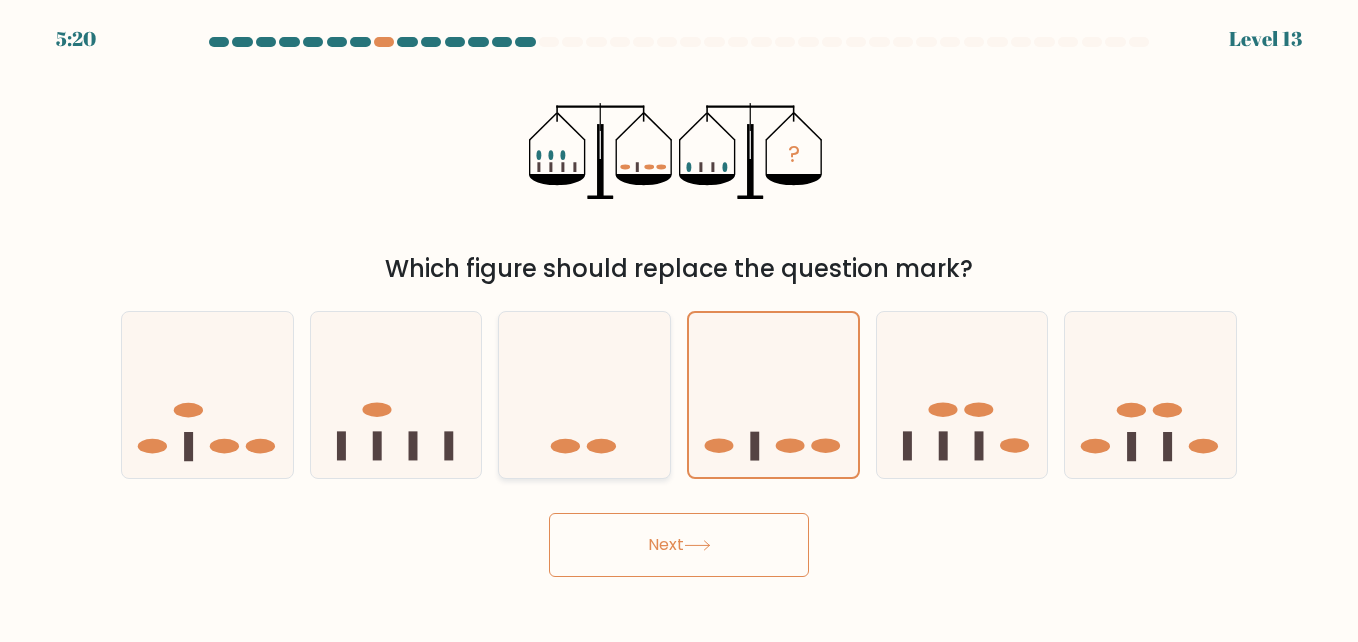 click 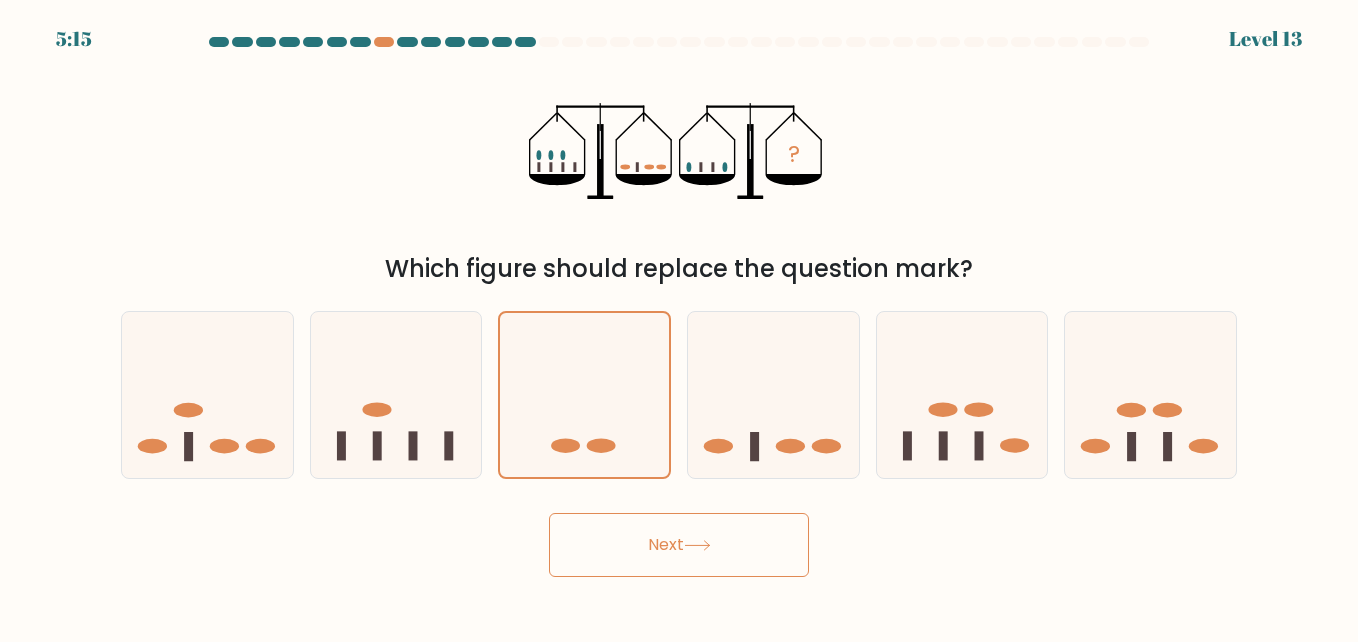 click on "Next" at bounding box center (679, 545) 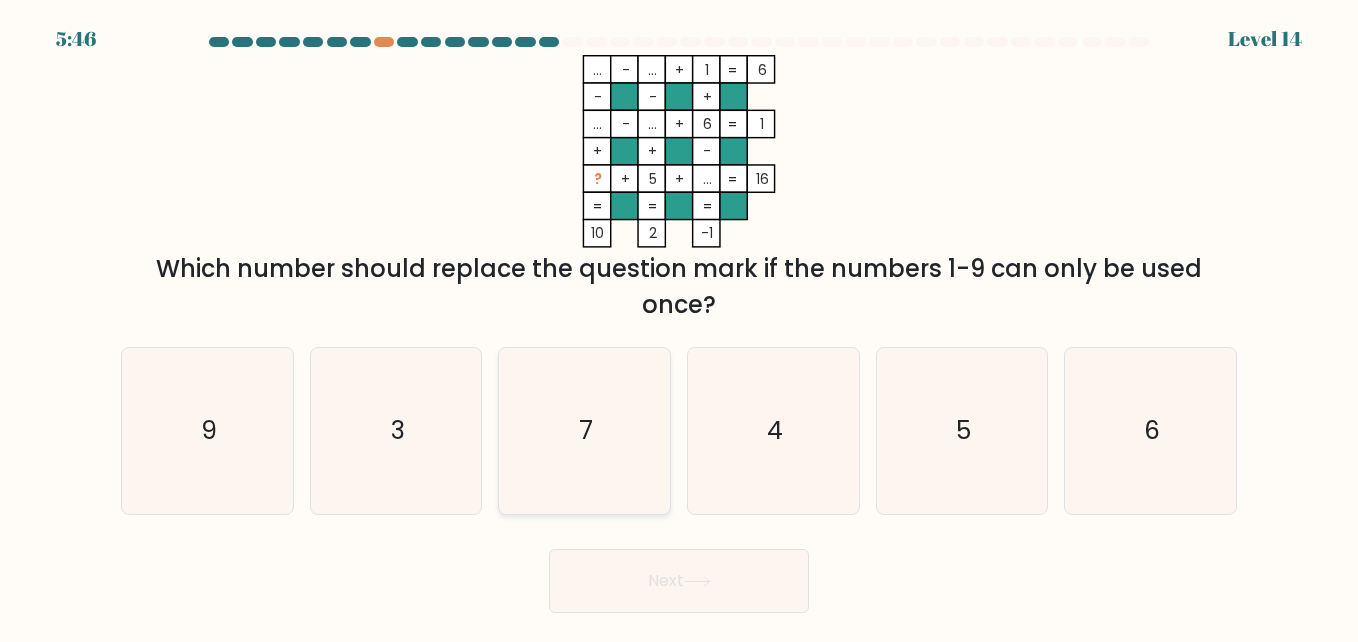 click on "7" 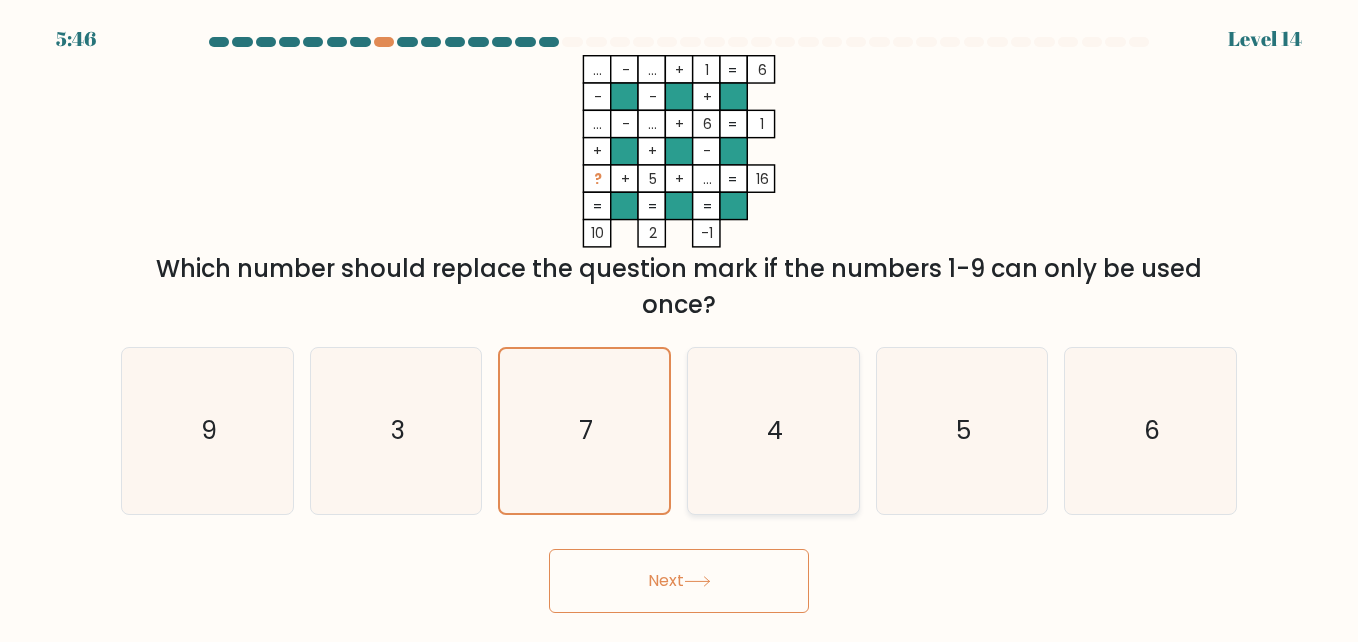 click on "4" 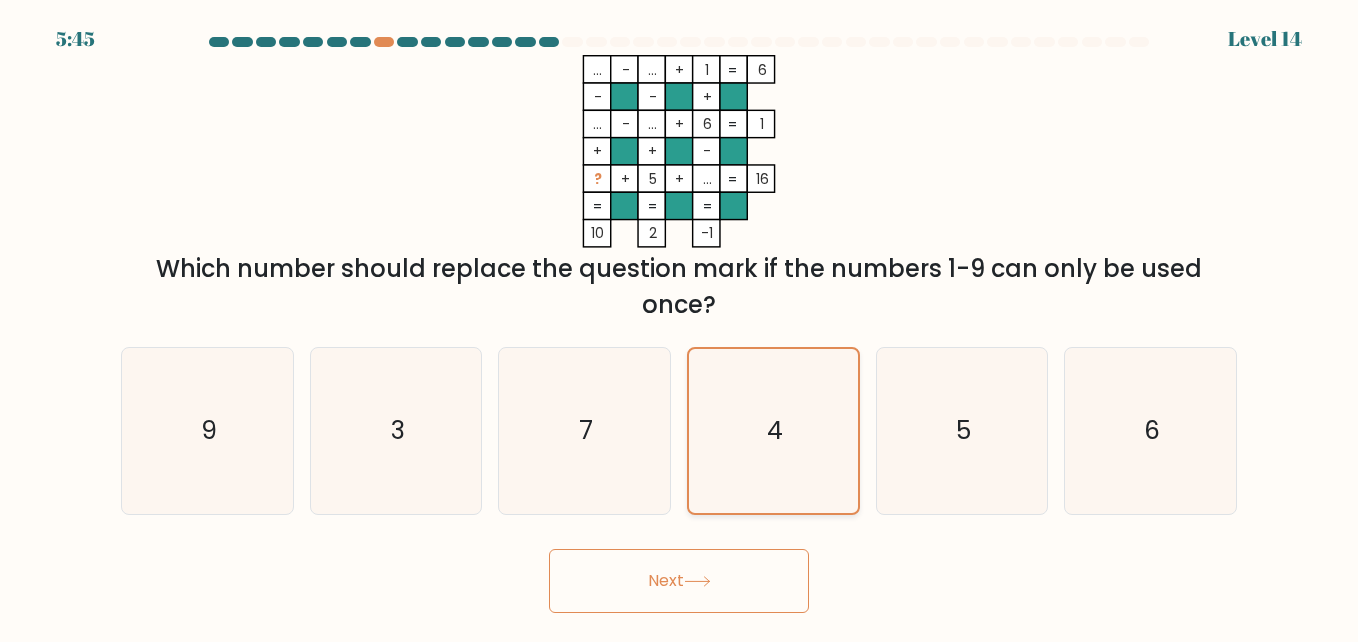 click on "4" 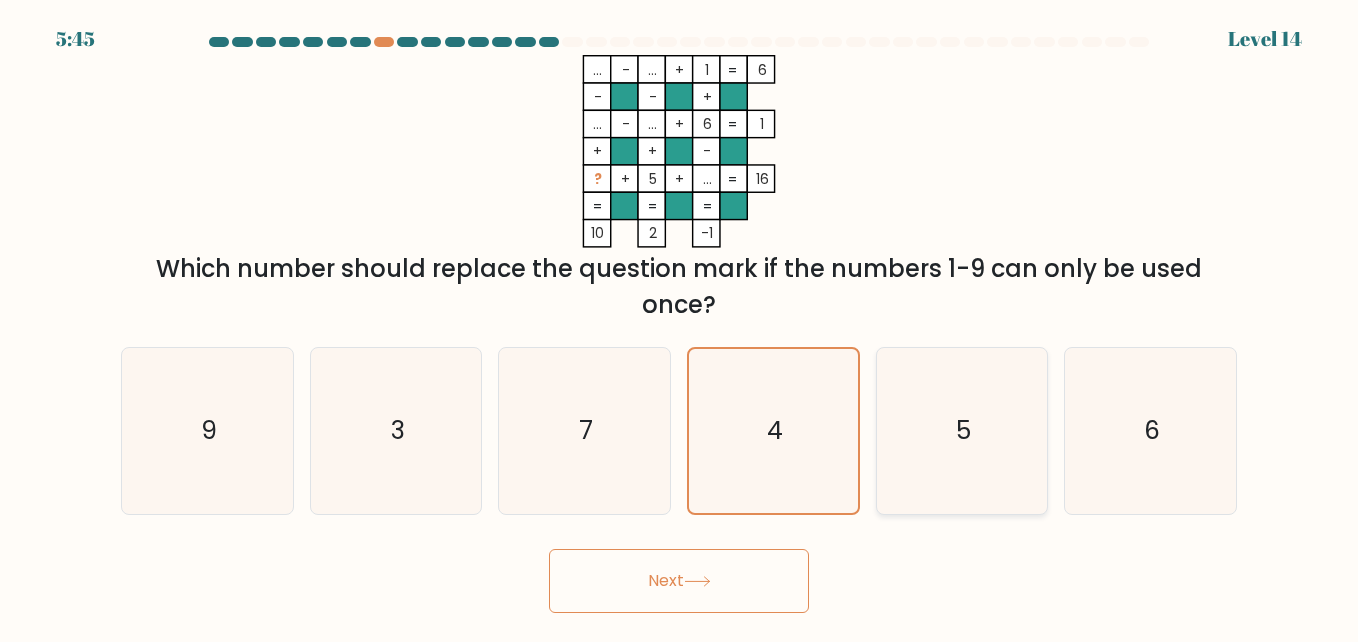 click on "5" 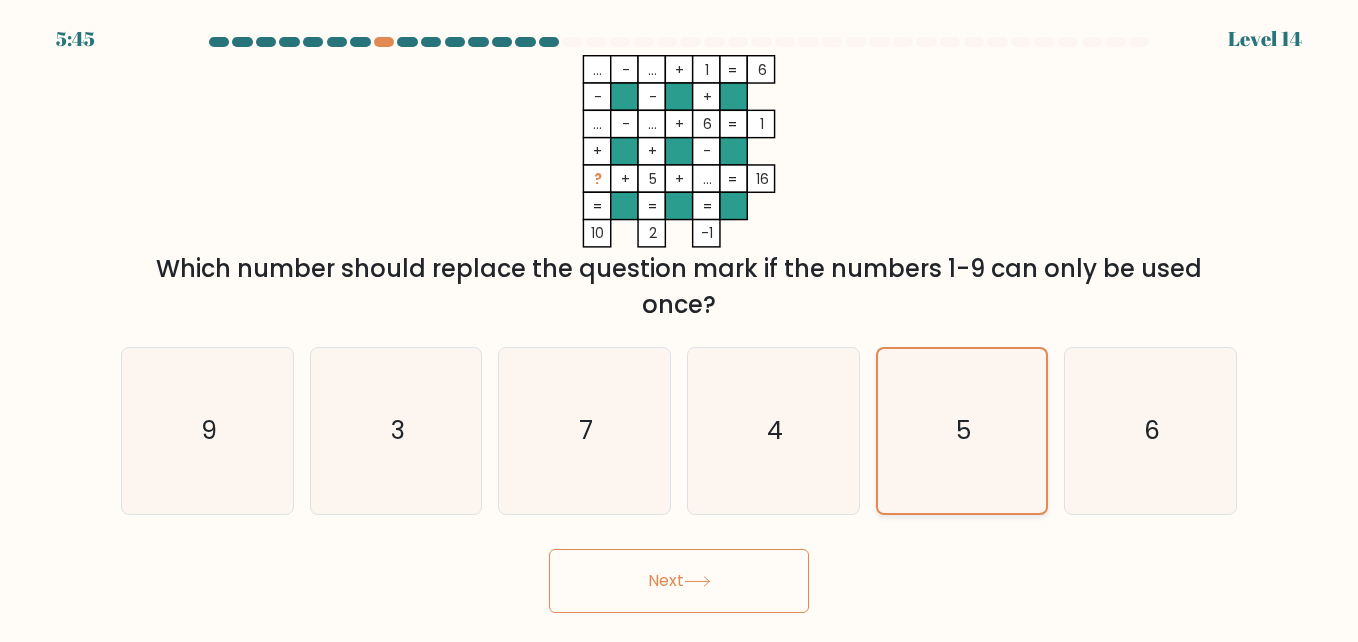 drag, startPoint x: 995, startPoint y: 475, endPoint x: 971, endPoint y: 498, distance: 33.24154 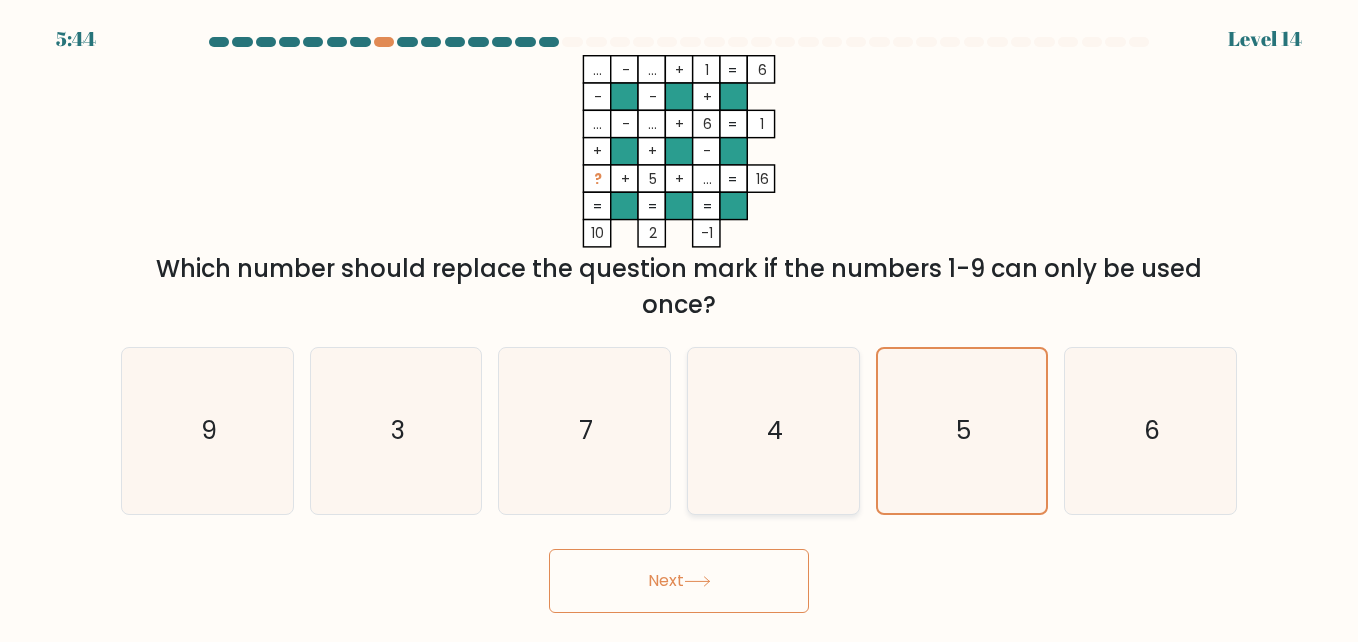 click on "4" 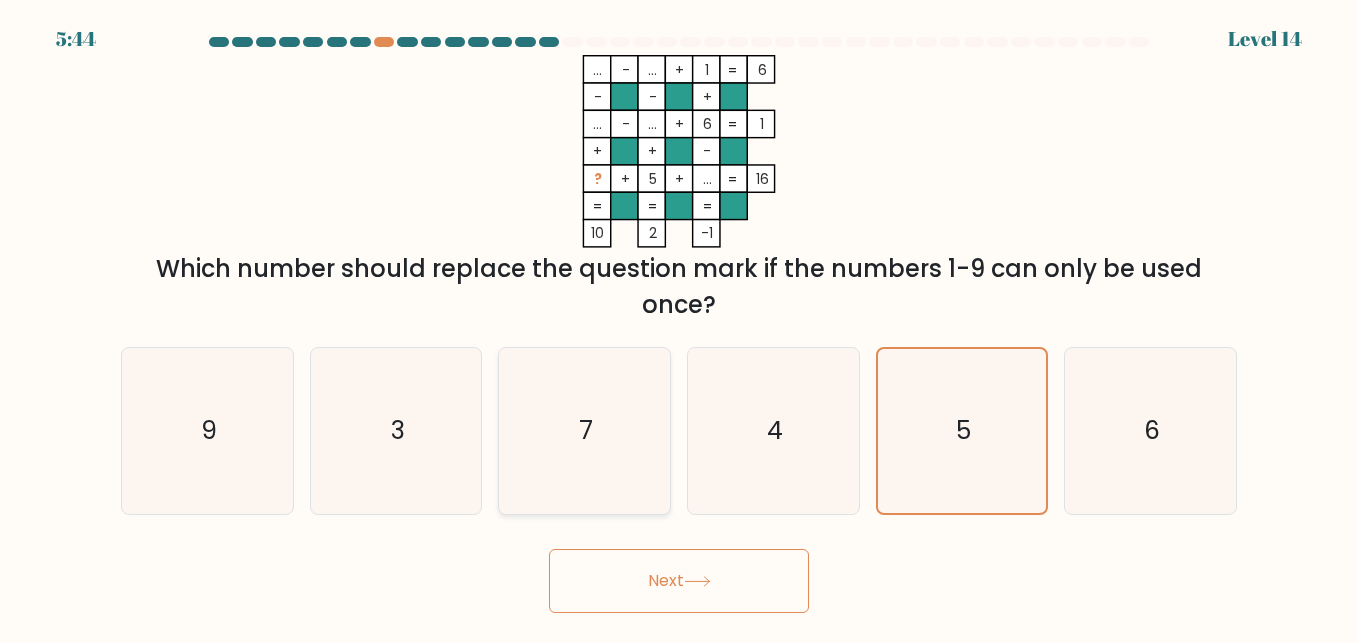 drag, startPoint x: 674, startPoint y: 439, endPoint x: 519, endPoint y: 425, distance: 155.63097 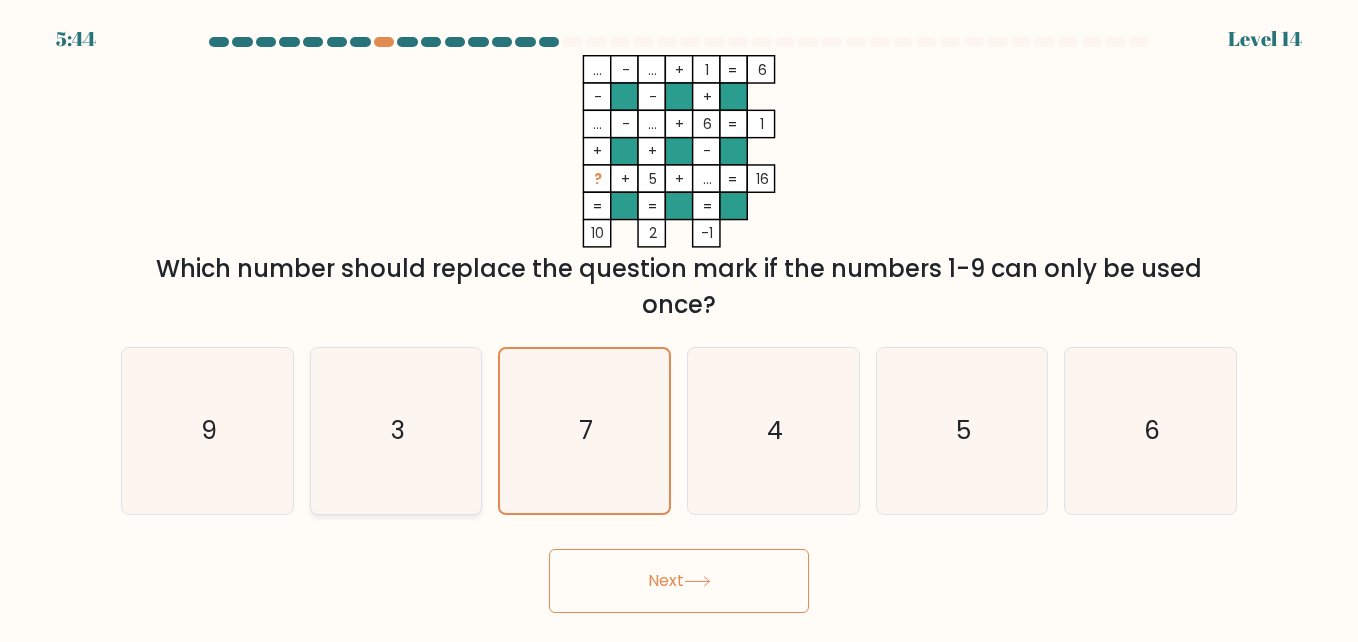click on "a.
9
b.
3
c.
7
d." at bounding box center (679, 423) 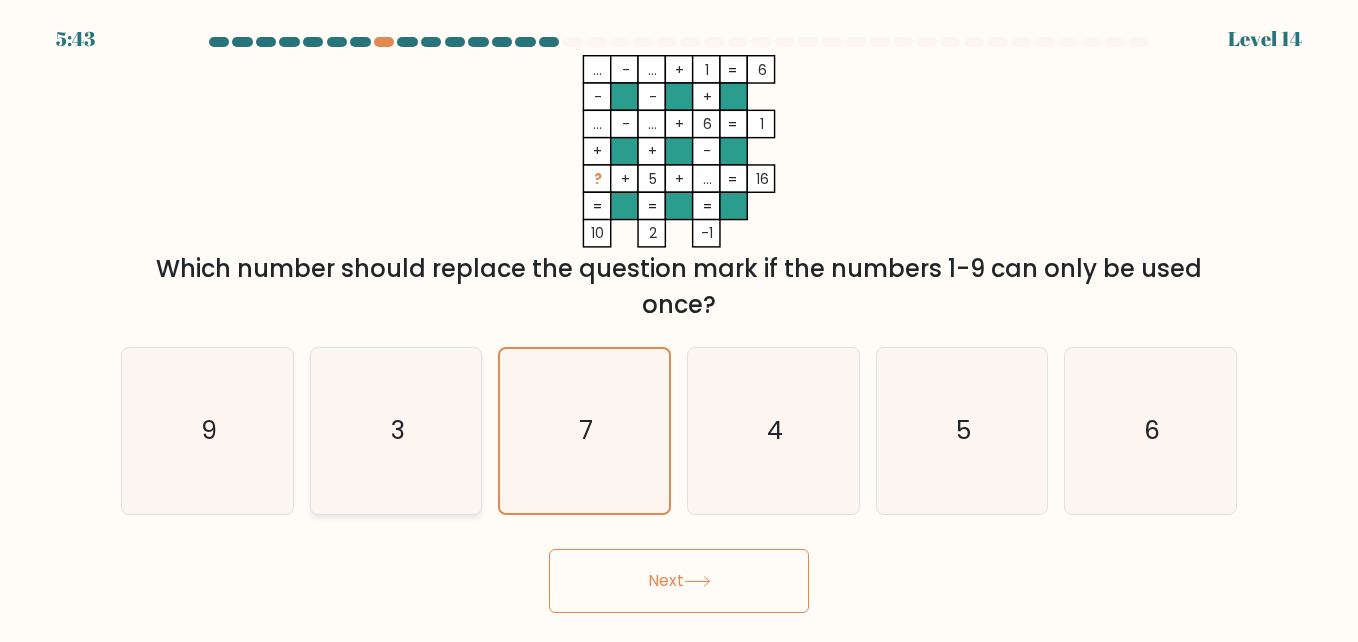 drag, startPoint x: 472, startPoint y: 427, endPoint x: 358, endPoint y: 434, distance: 114.21471 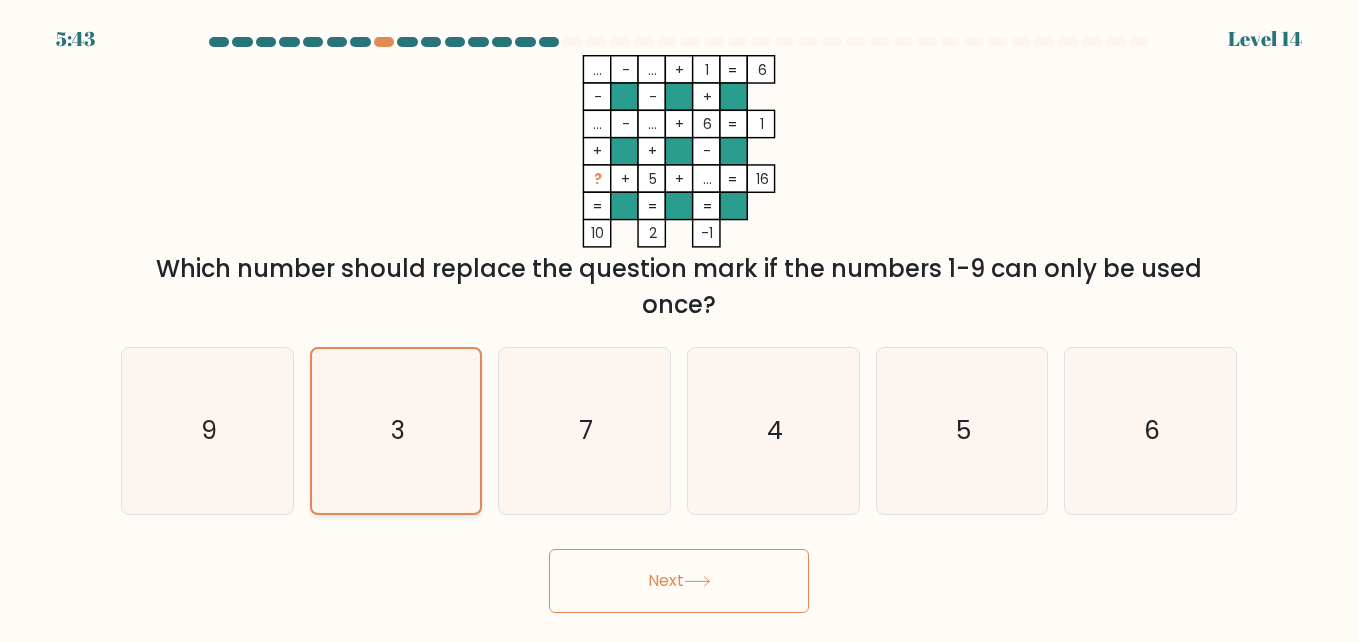 click on "3" 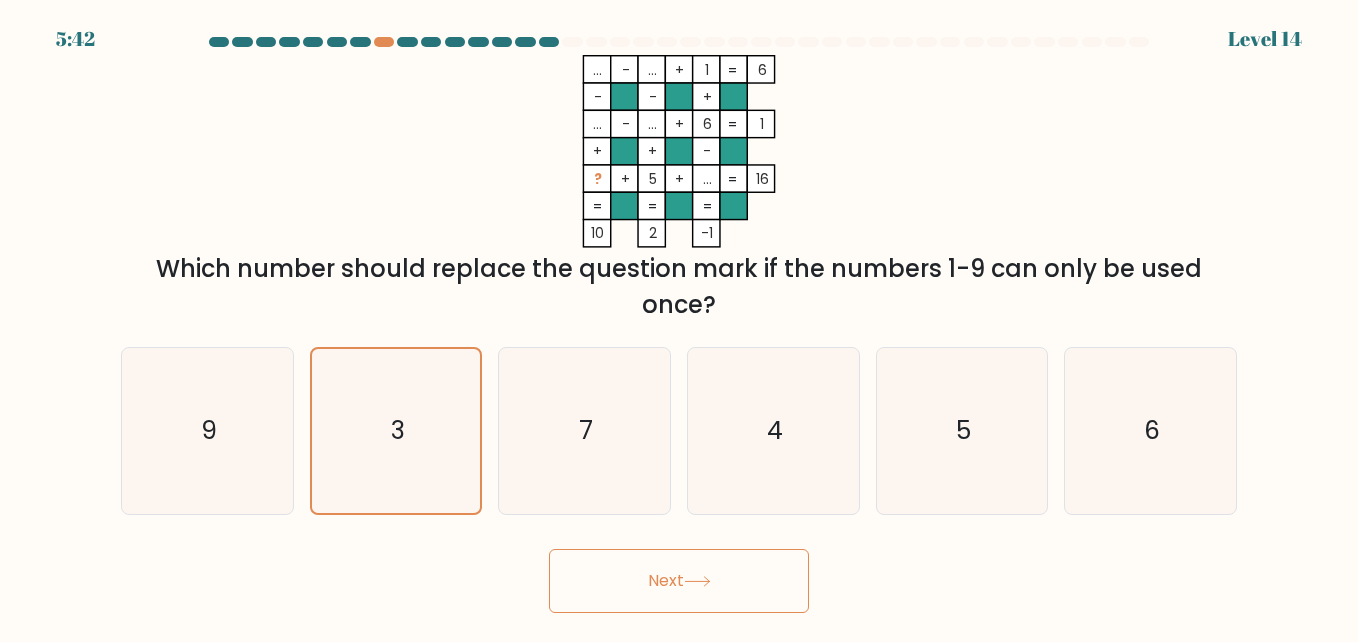 click on "Next" at bounding box center [679, 581] 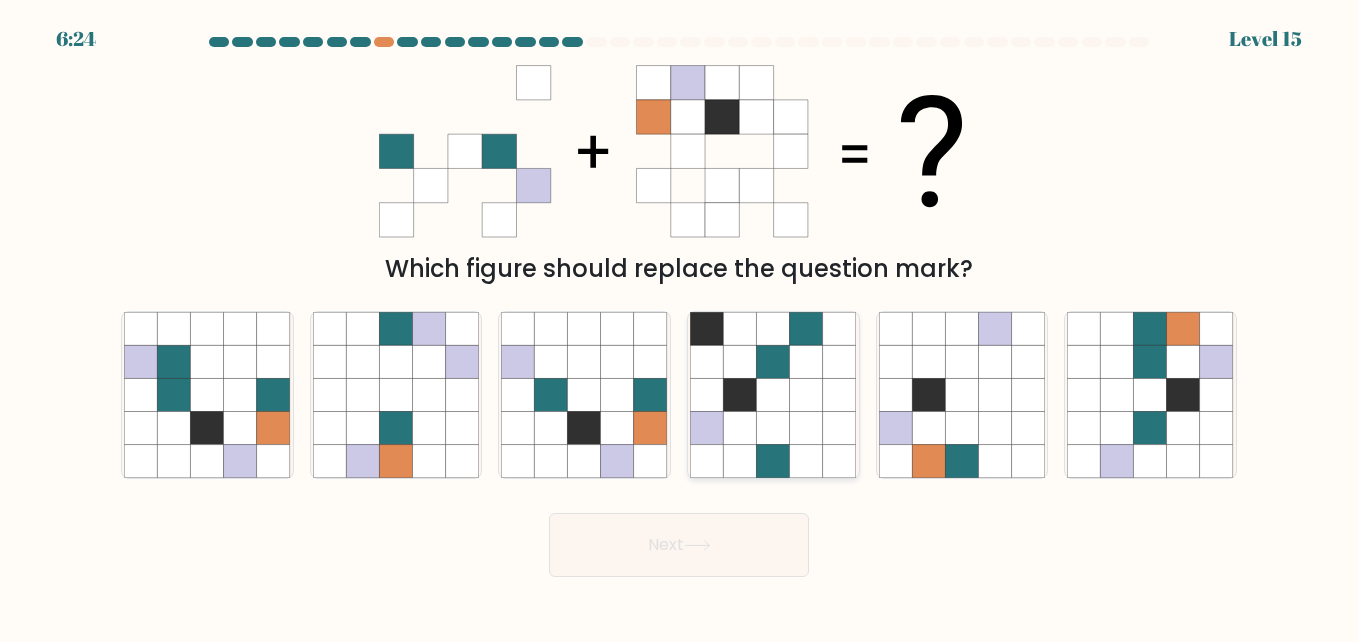 click 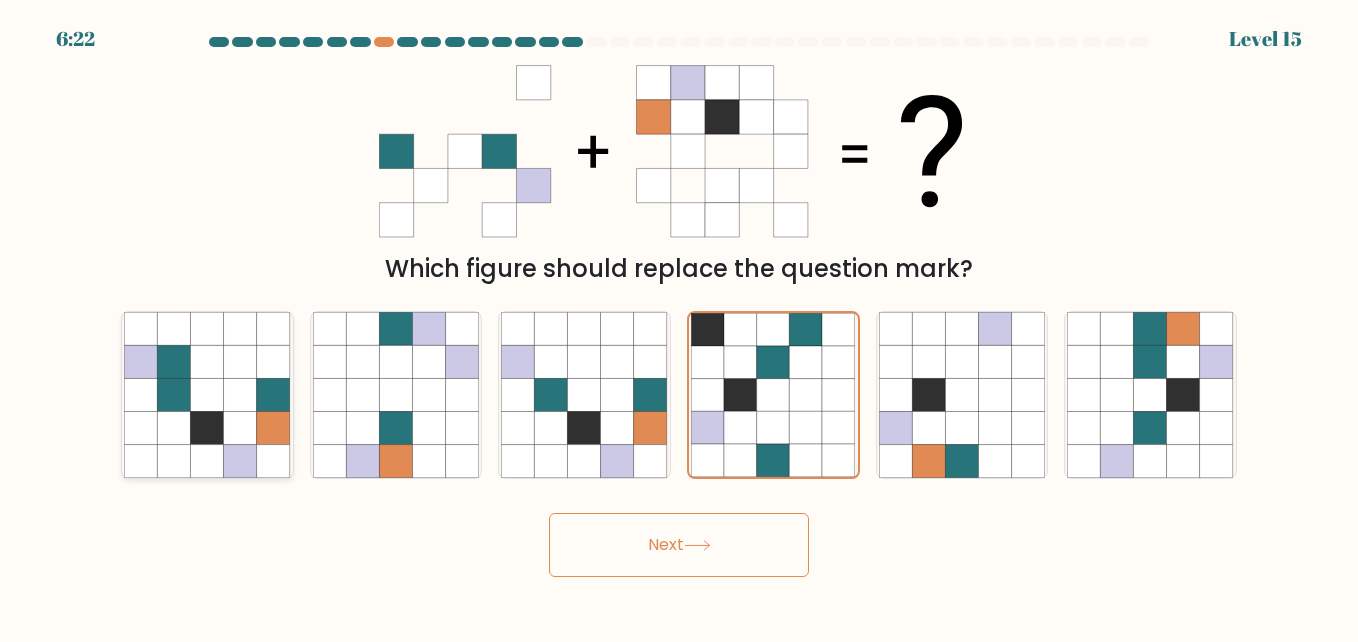 click 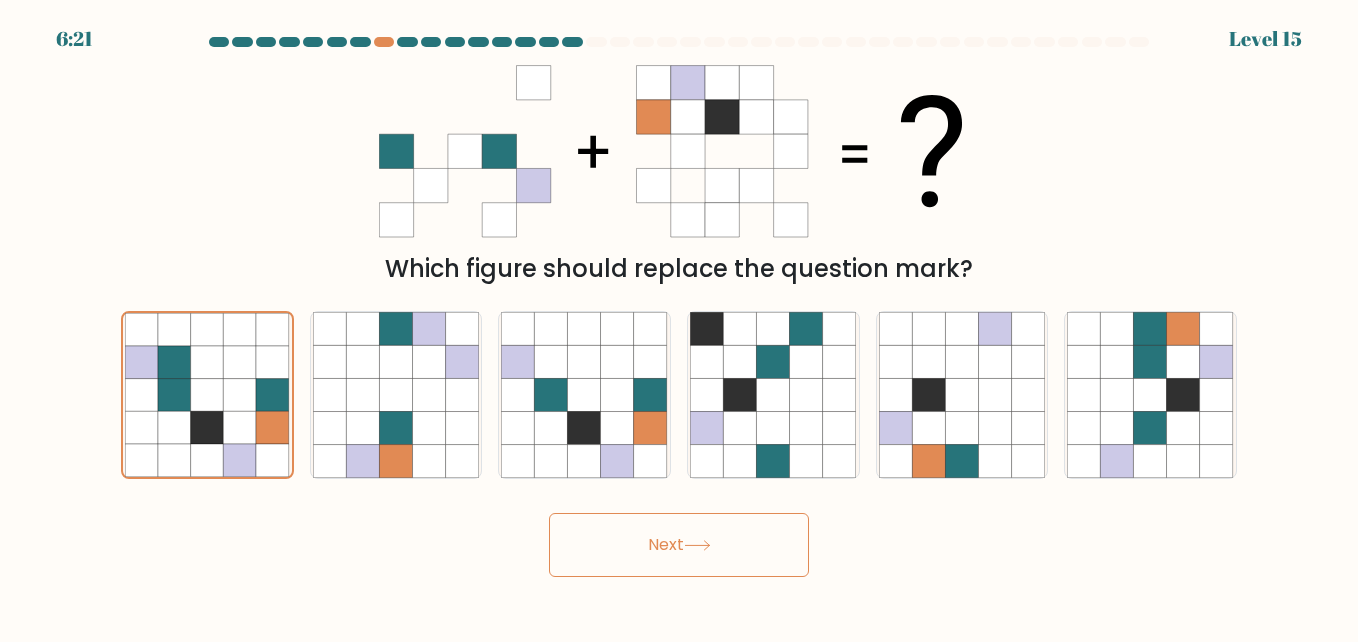 click on "Next" at bounding box center [679, 545] 